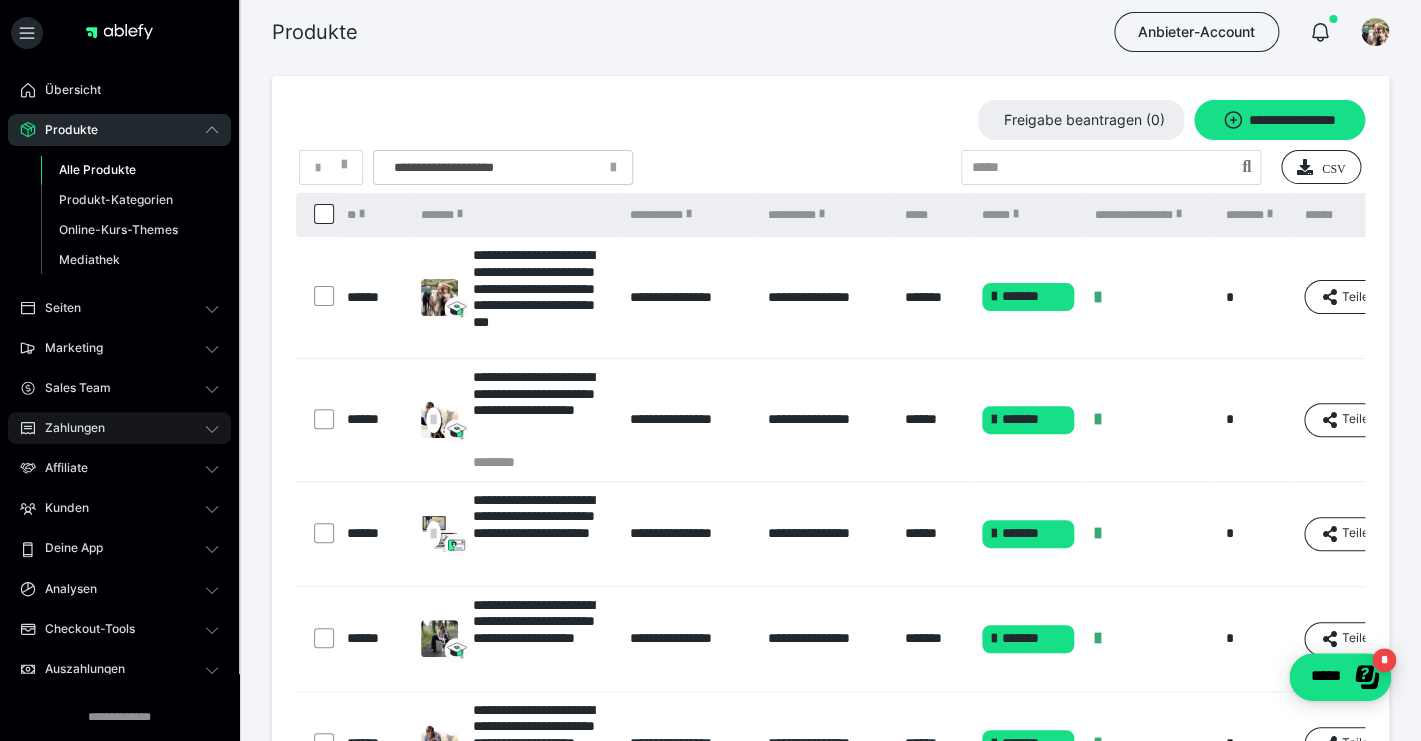 scroll, scrollTop: 0, scrollLeft: 0, axis: both 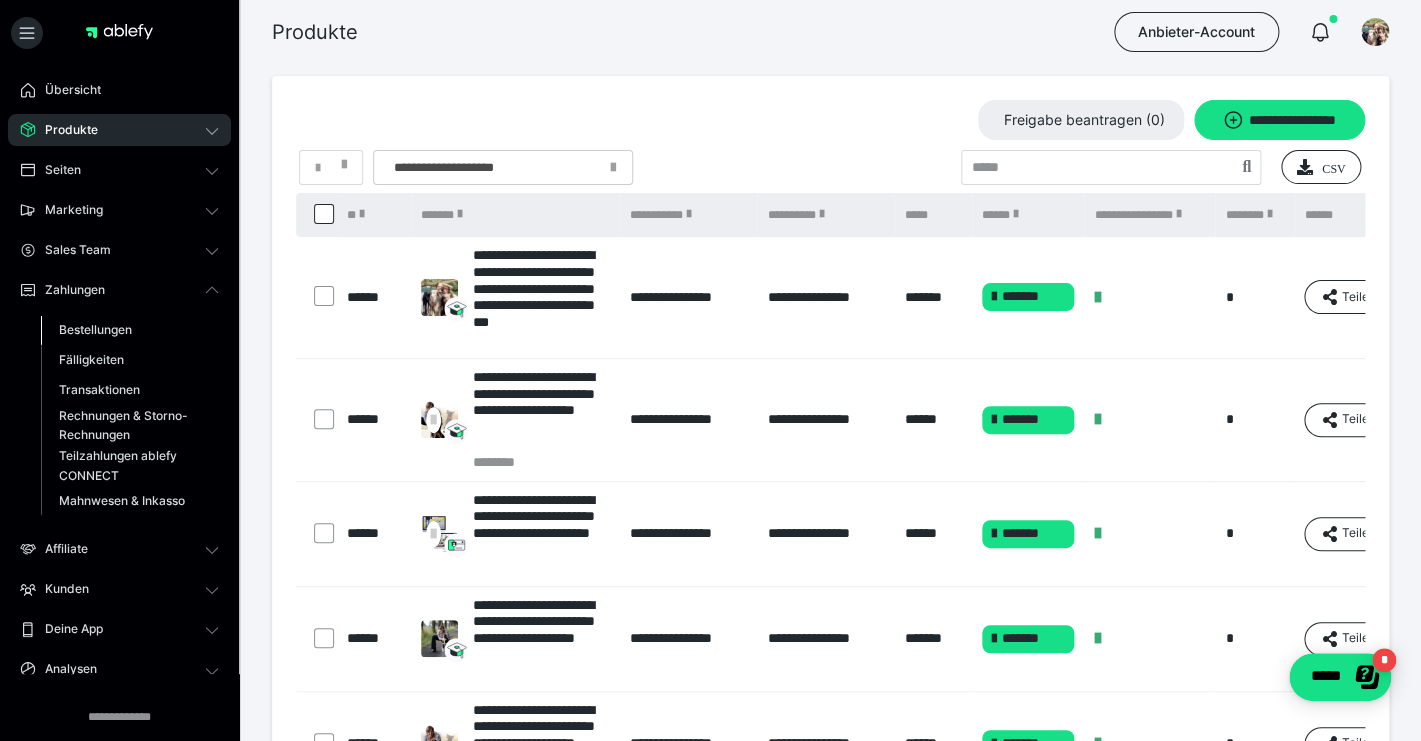 click on "Bestellungen" at bounding box center [95, 329] 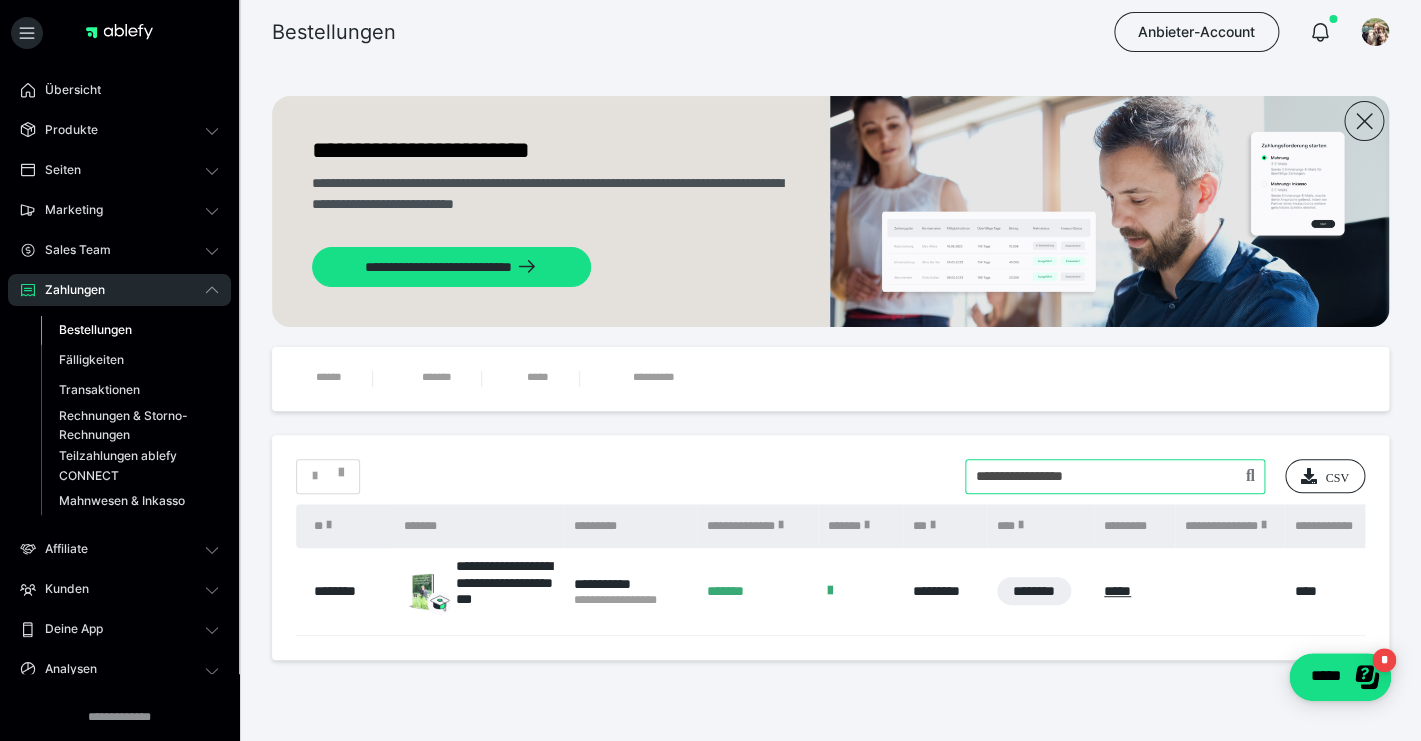 drag, startPoint x: 1129, startPoint y: 478, endPoint x: 786, endPoint y: 474, distance: 343.02332 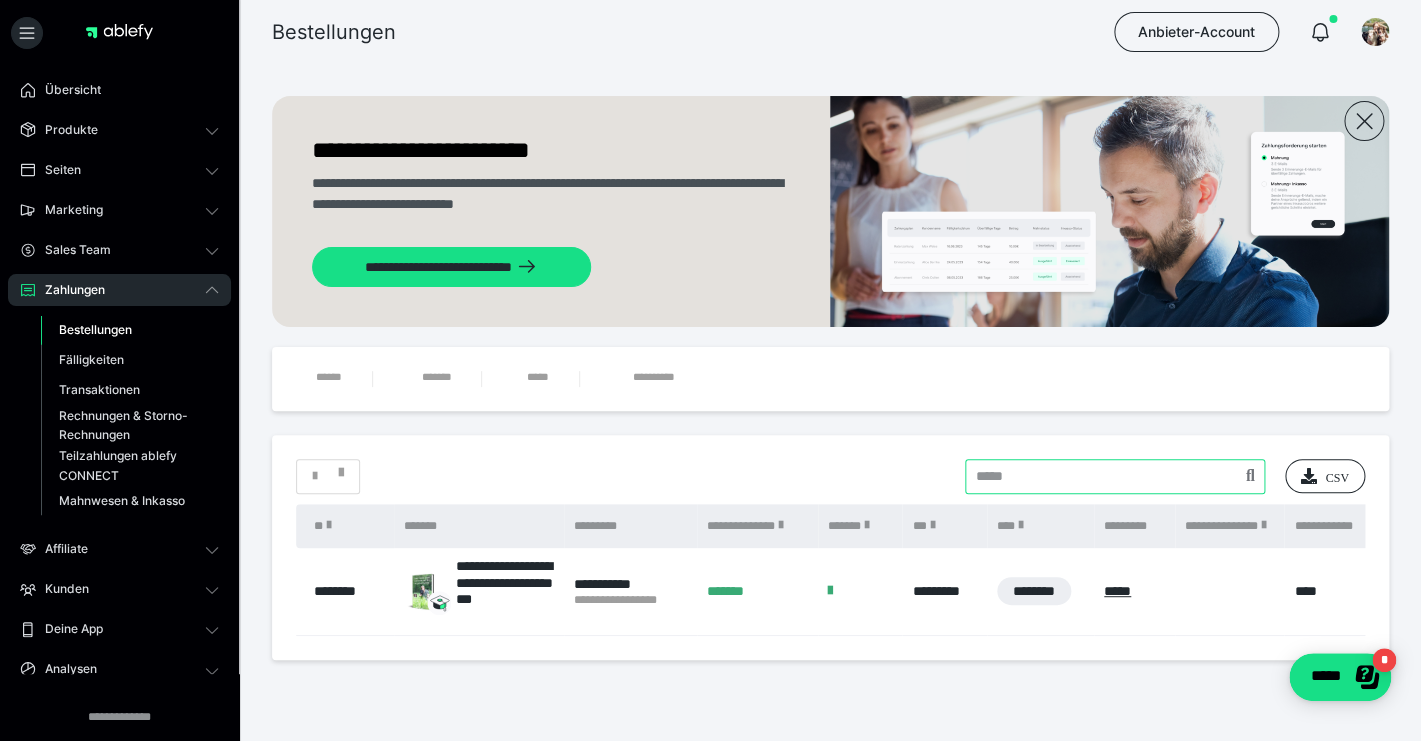 type 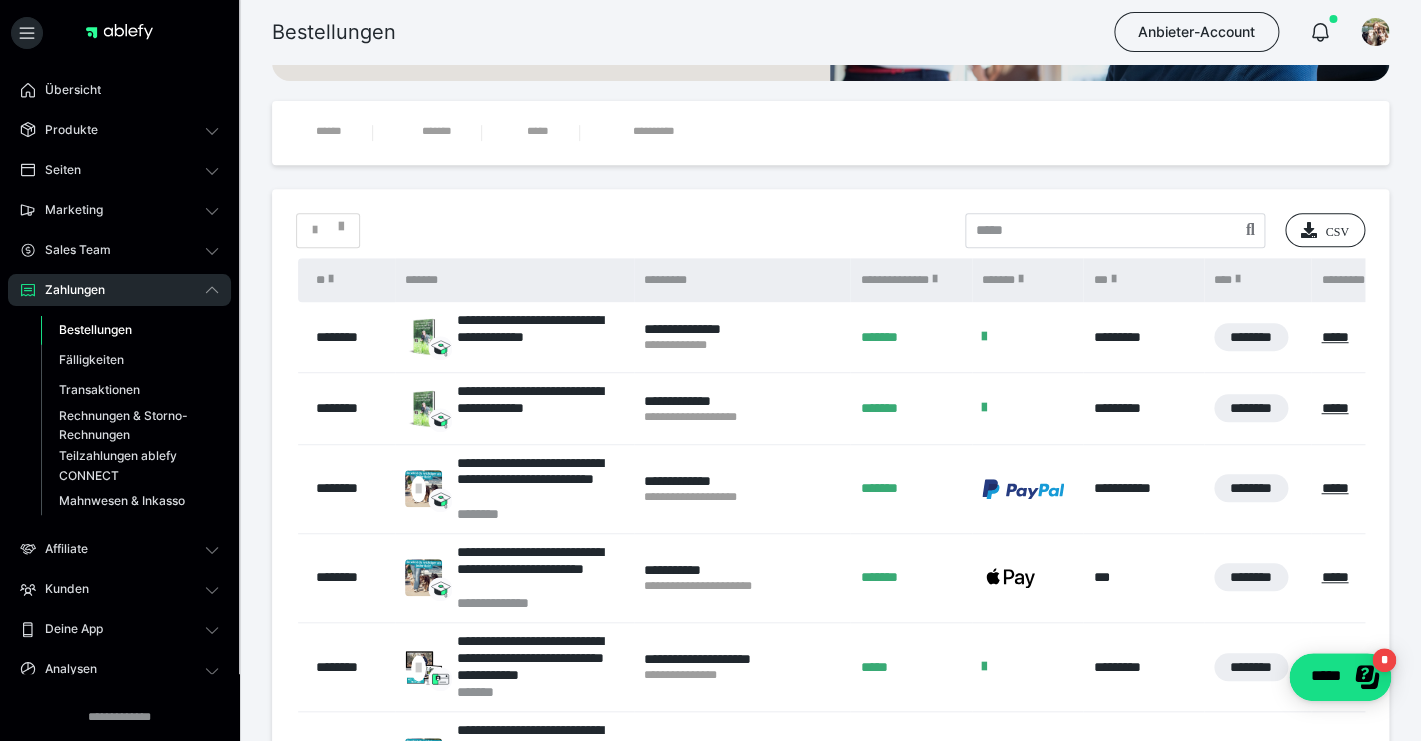 scroll, scrollTop: 247, scrollLeft: 0, axis: vertical 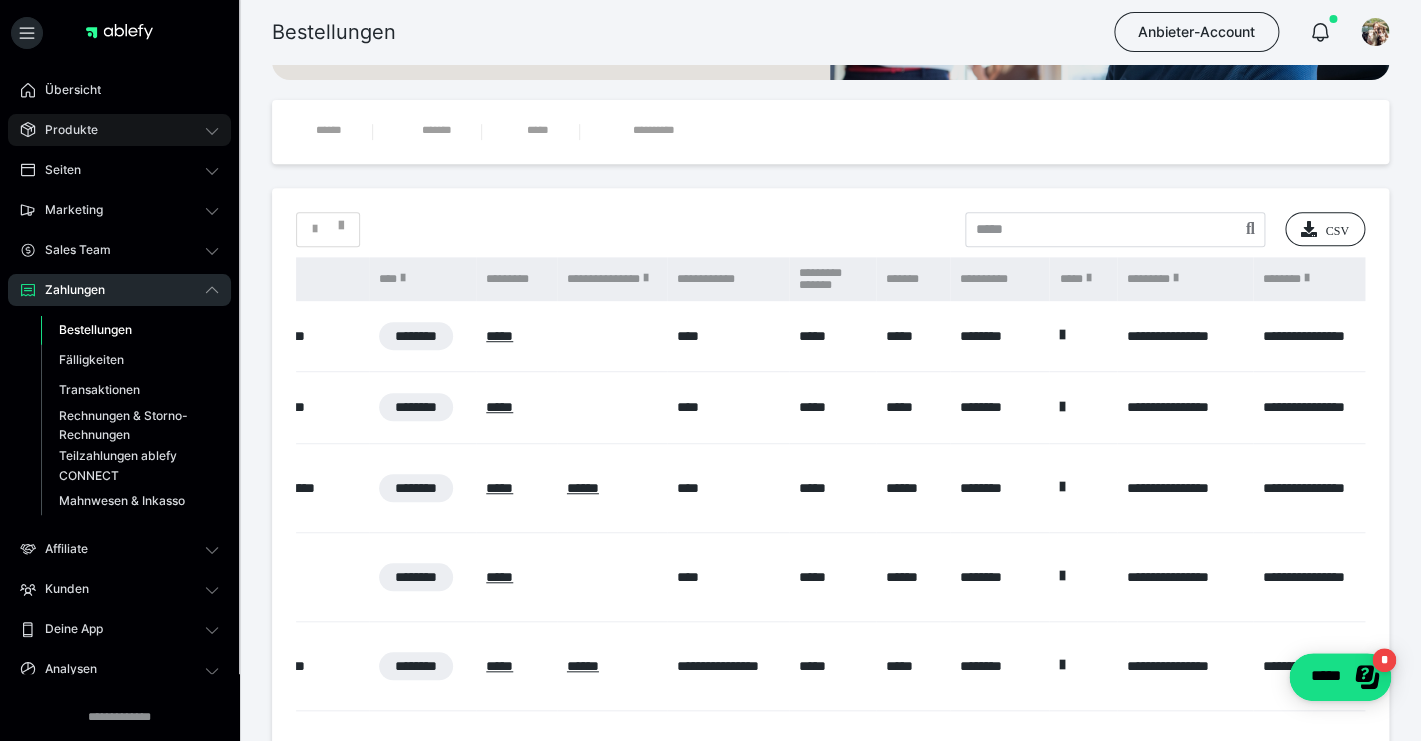 click on "Produkte" at bounding box center [64, 130] 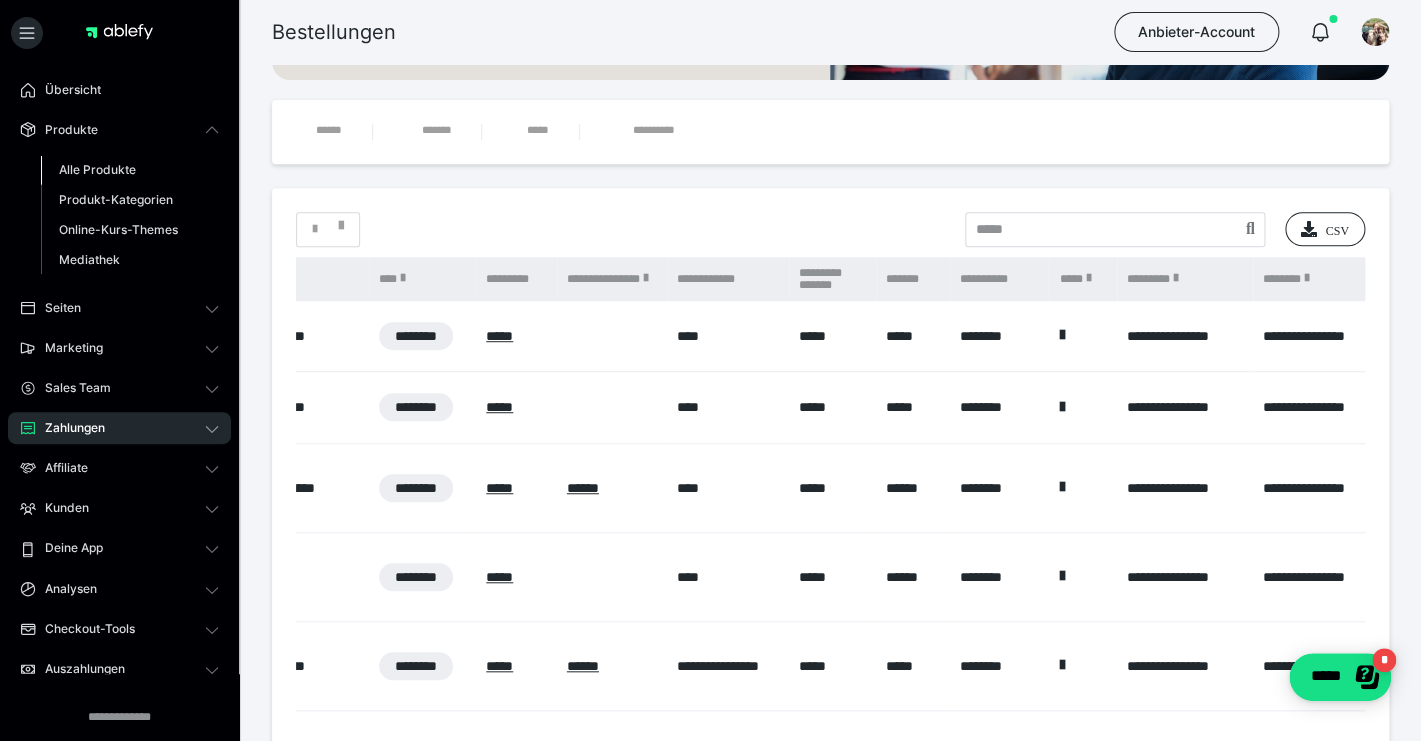 click on "Alle Produkte" at bounding box center [97, 169] 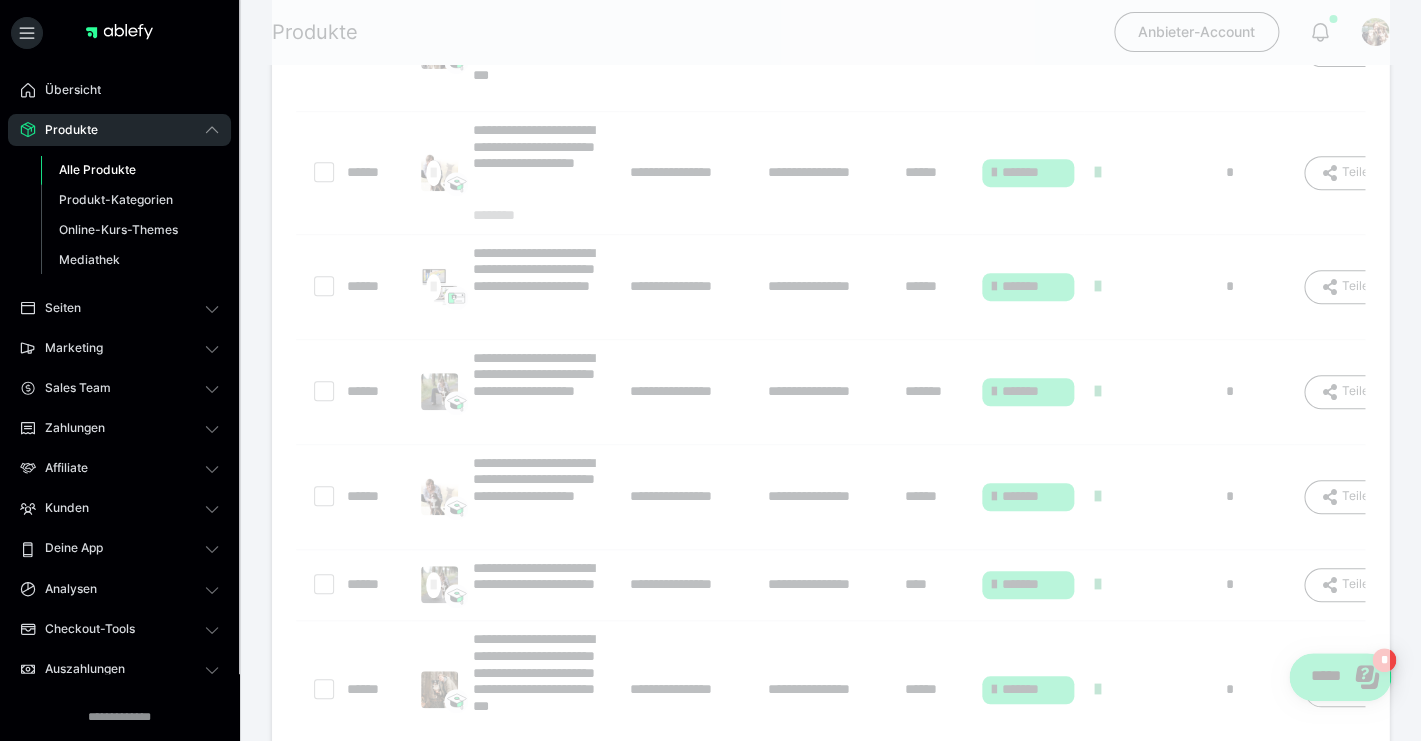scroll, scrollTop: 0, scrollLeft: 0, axis: both 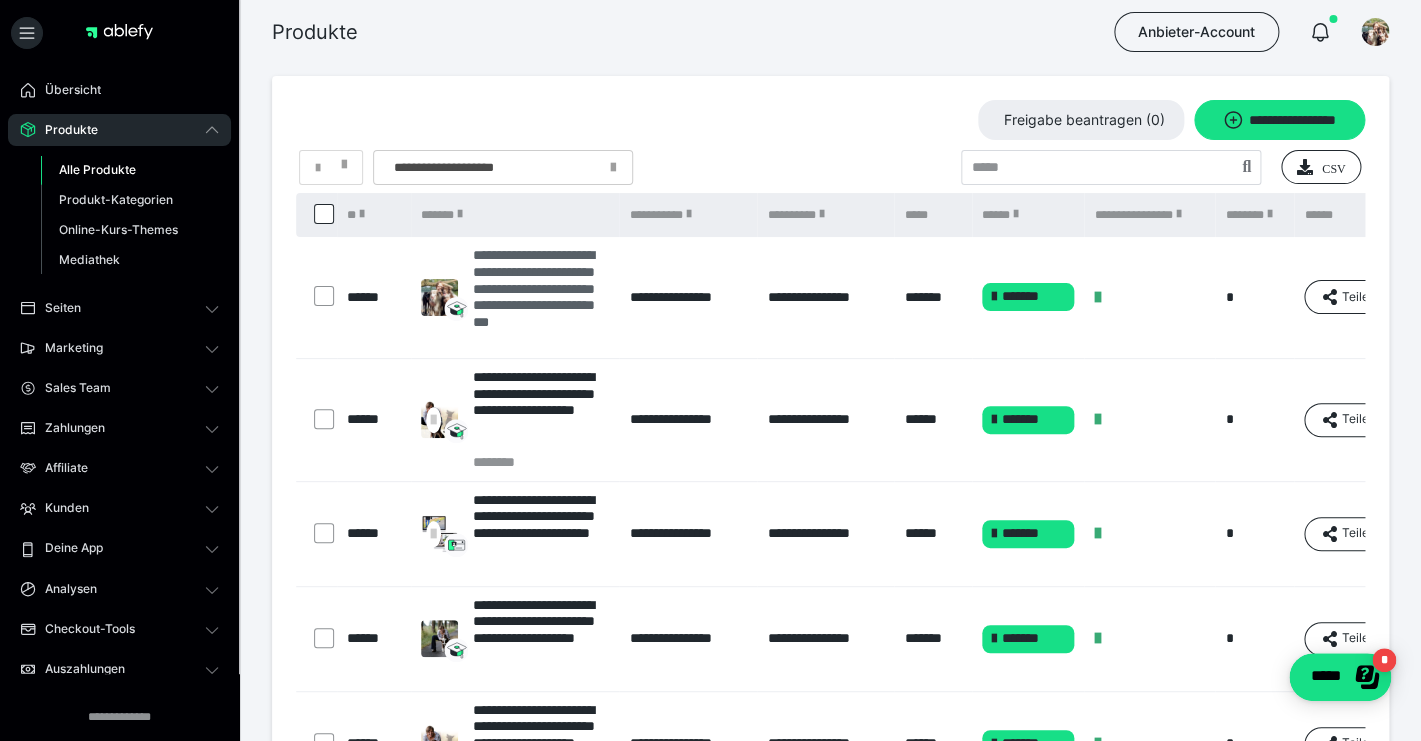 click on "**********" at bounding box center [541, 297] 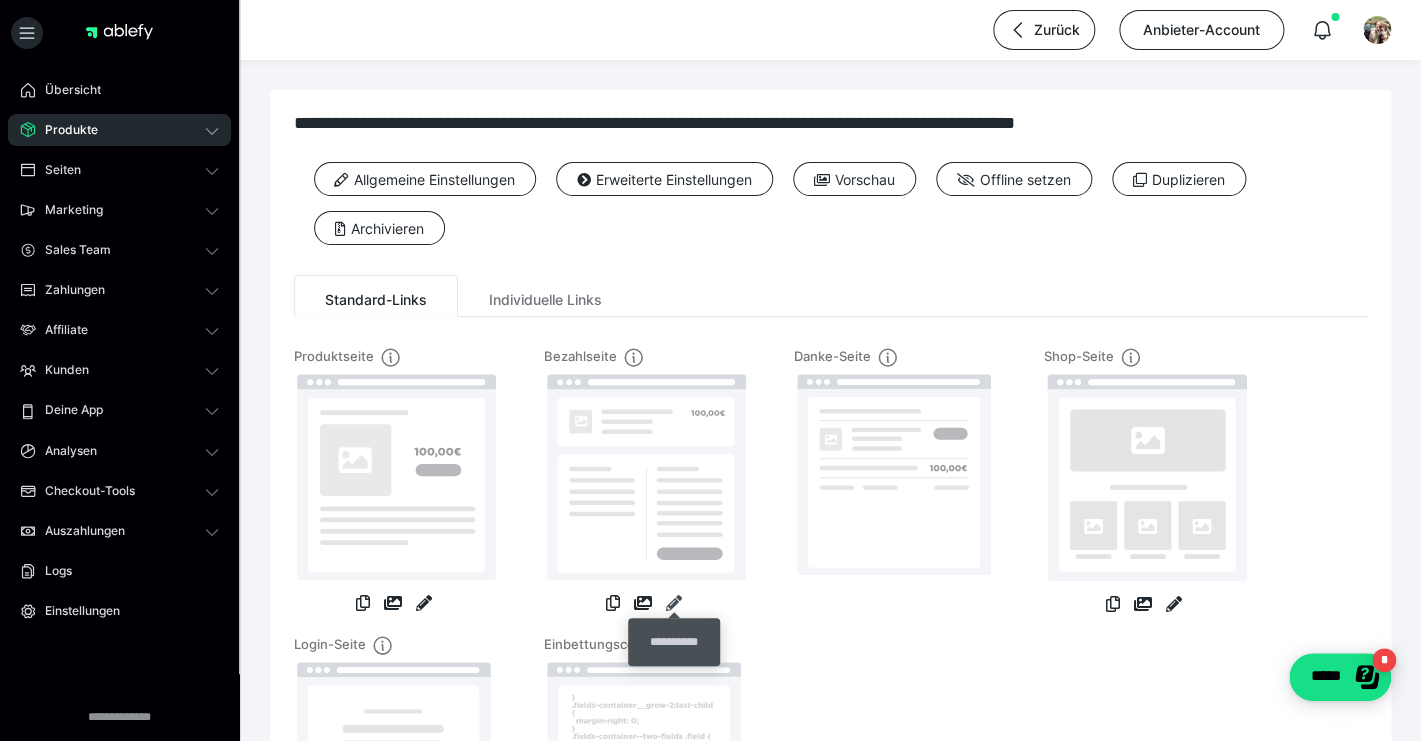 click at bounding box center [674, 603] 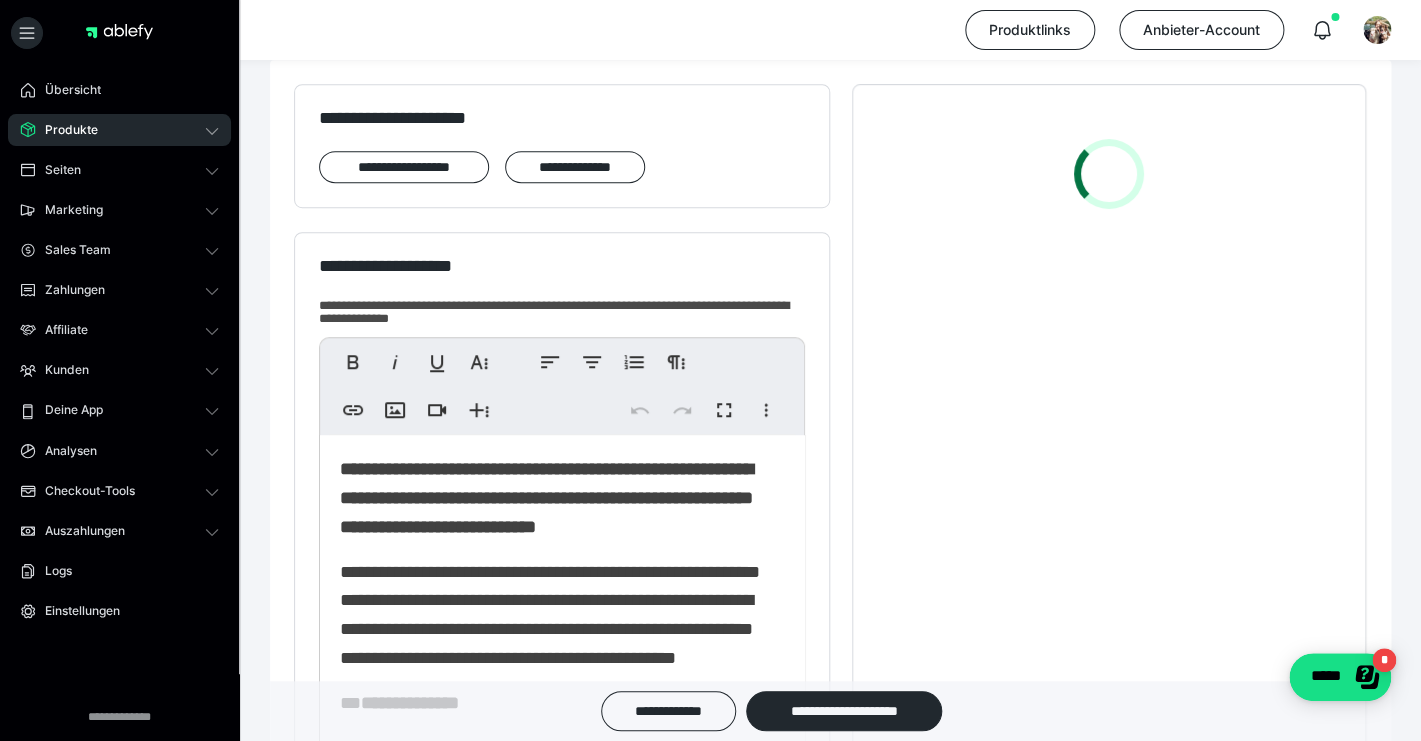 scroll, scrollTop: 532, scrollLeft: 0, axis: vertical 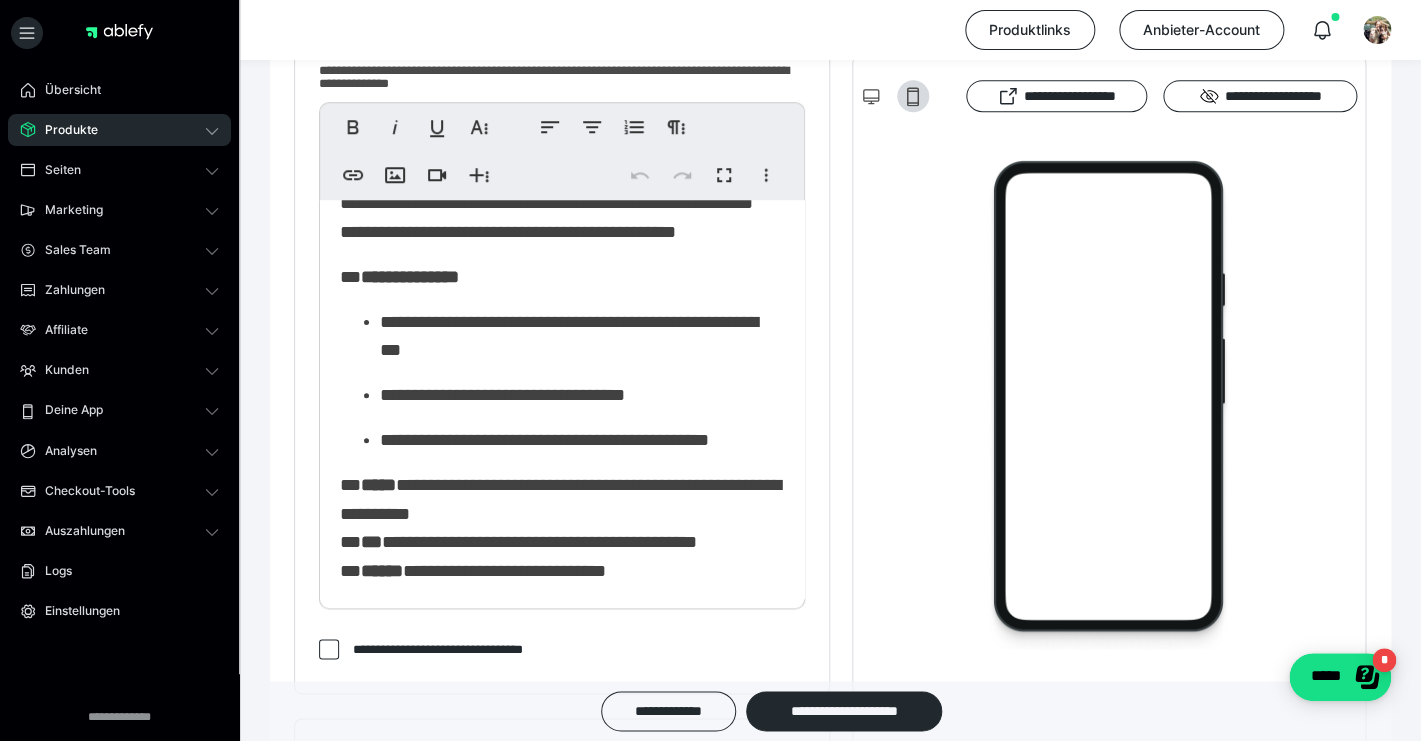 click on "**********" at bounding box center [582, 440] 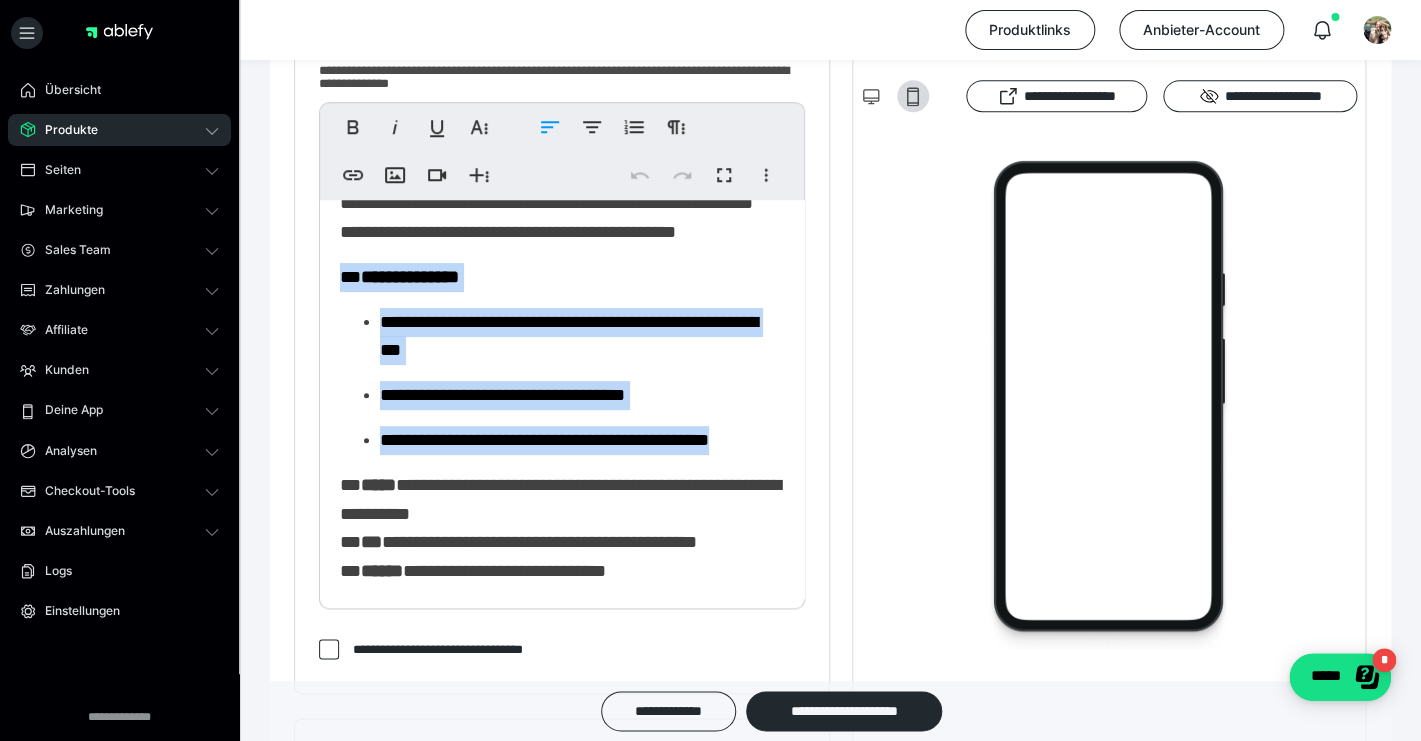 drag, startPoint x: 770, startPoint y: 500, endPoint x: 339, endPoint y: 337, distance: 460.7928 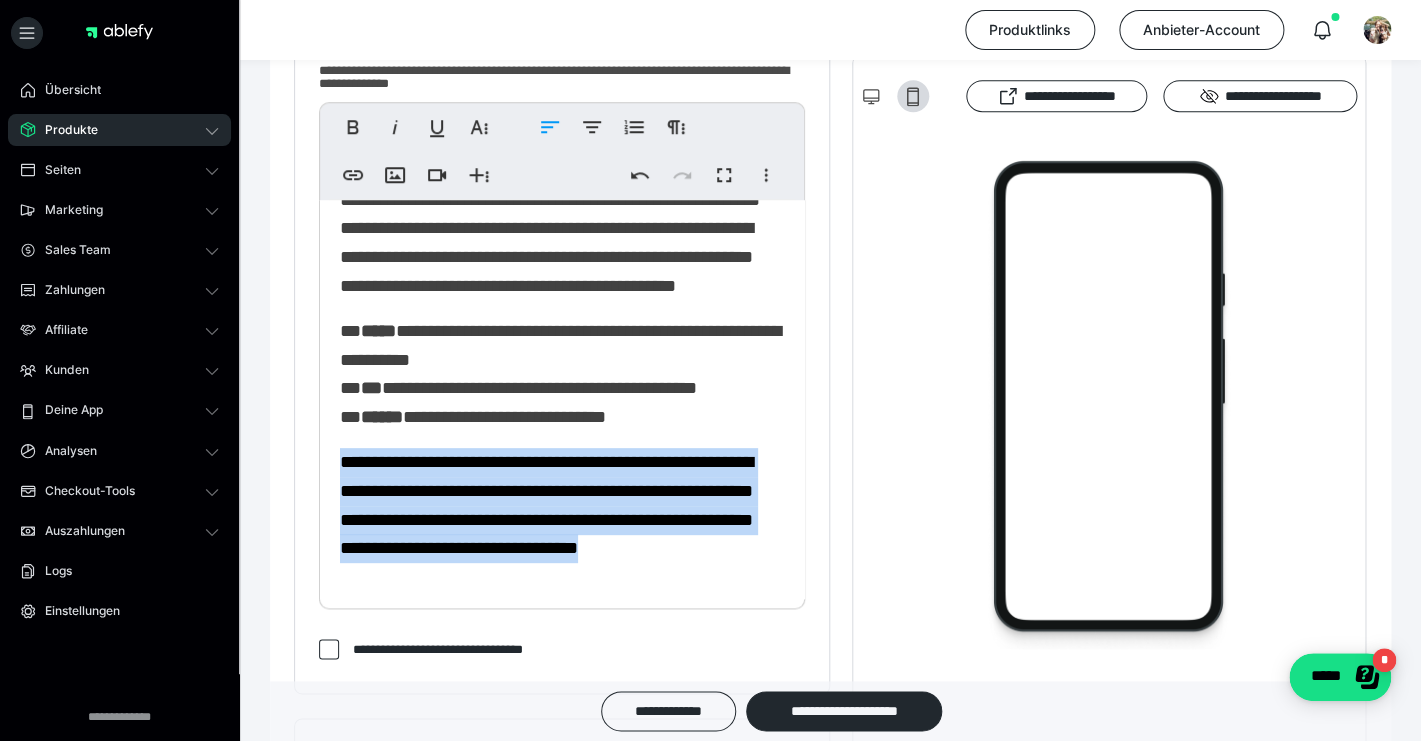 drag, startPoint x: 481, startPoint y: 589, endPoint x: 328, endPoint y: 470, distance: 193.82982 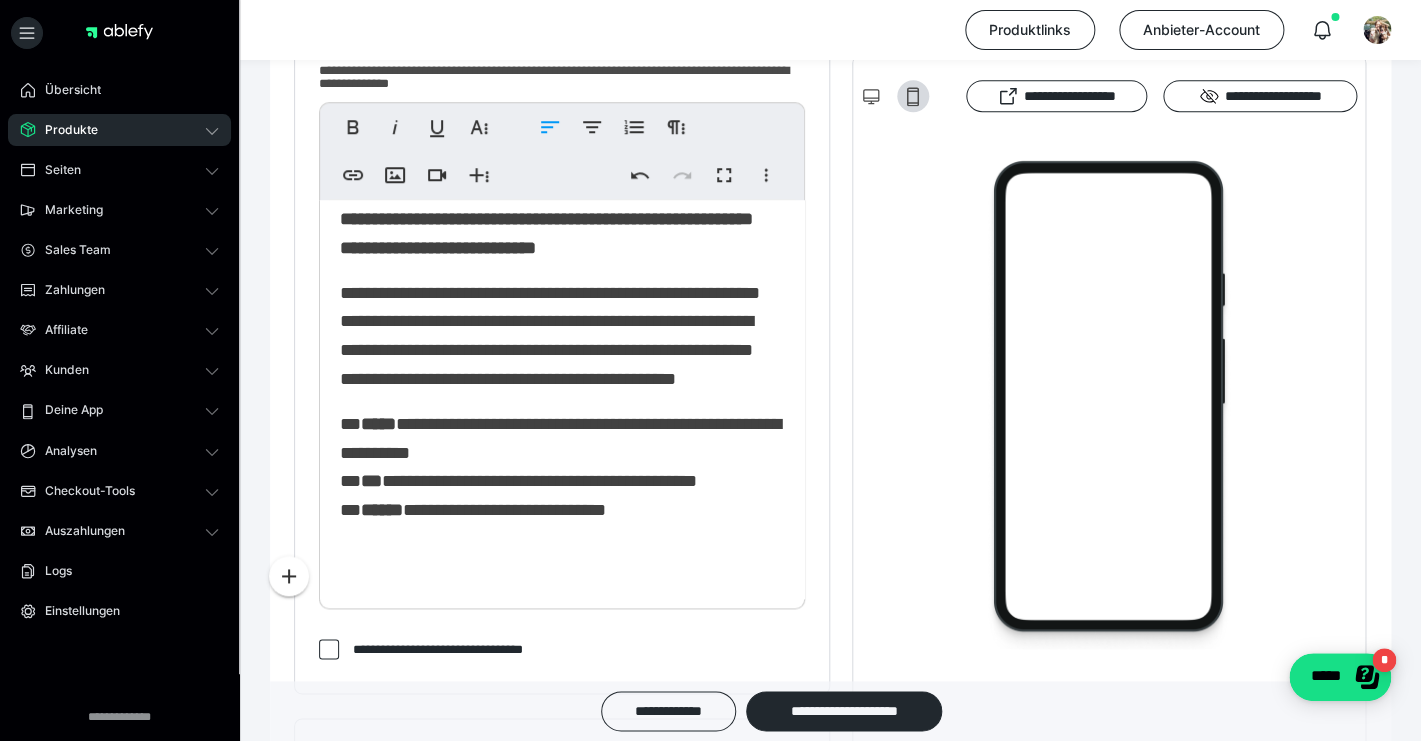 scroll, scrollTop: 102, scrollLeft: 0, axis: vertical 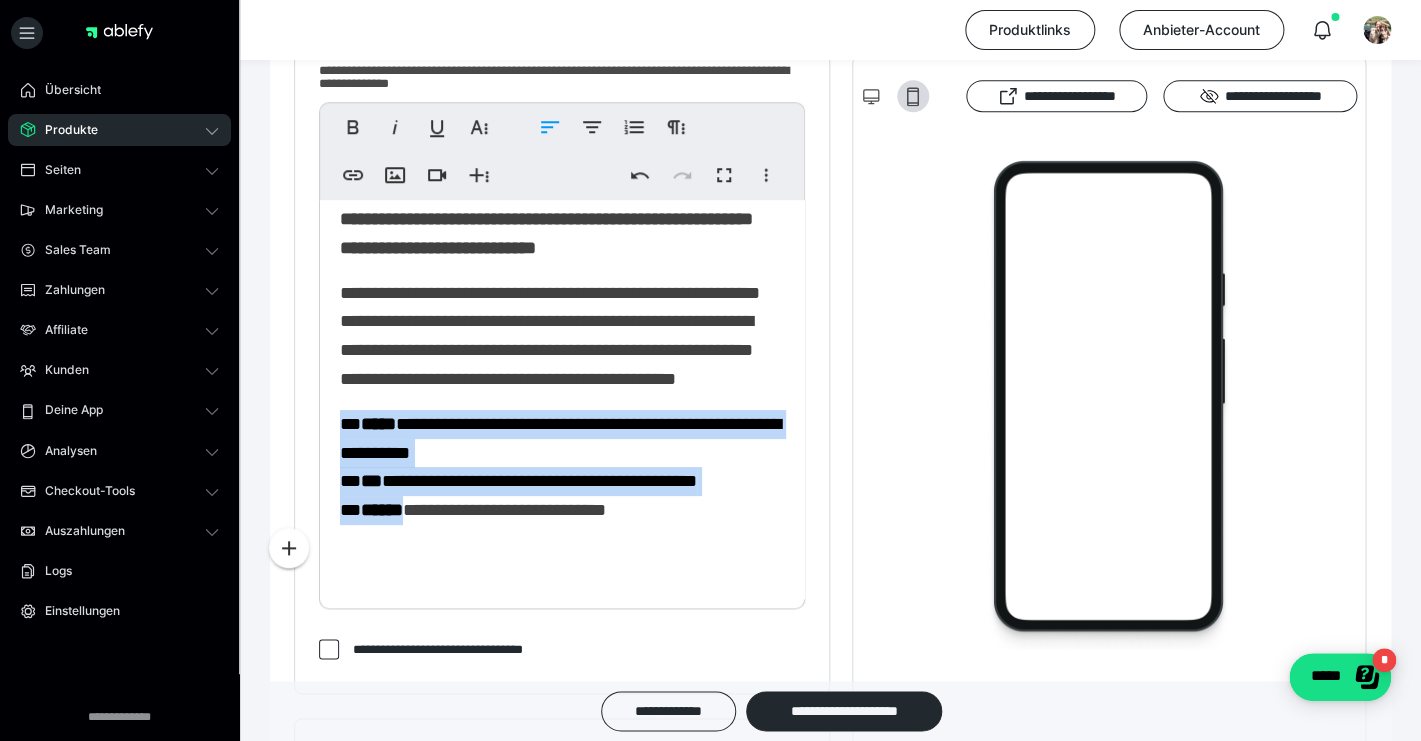 drag, startPoint x: 672, startPoint y: 523, endPoint x: 334, endPoint y: 427, distance: 351.36874 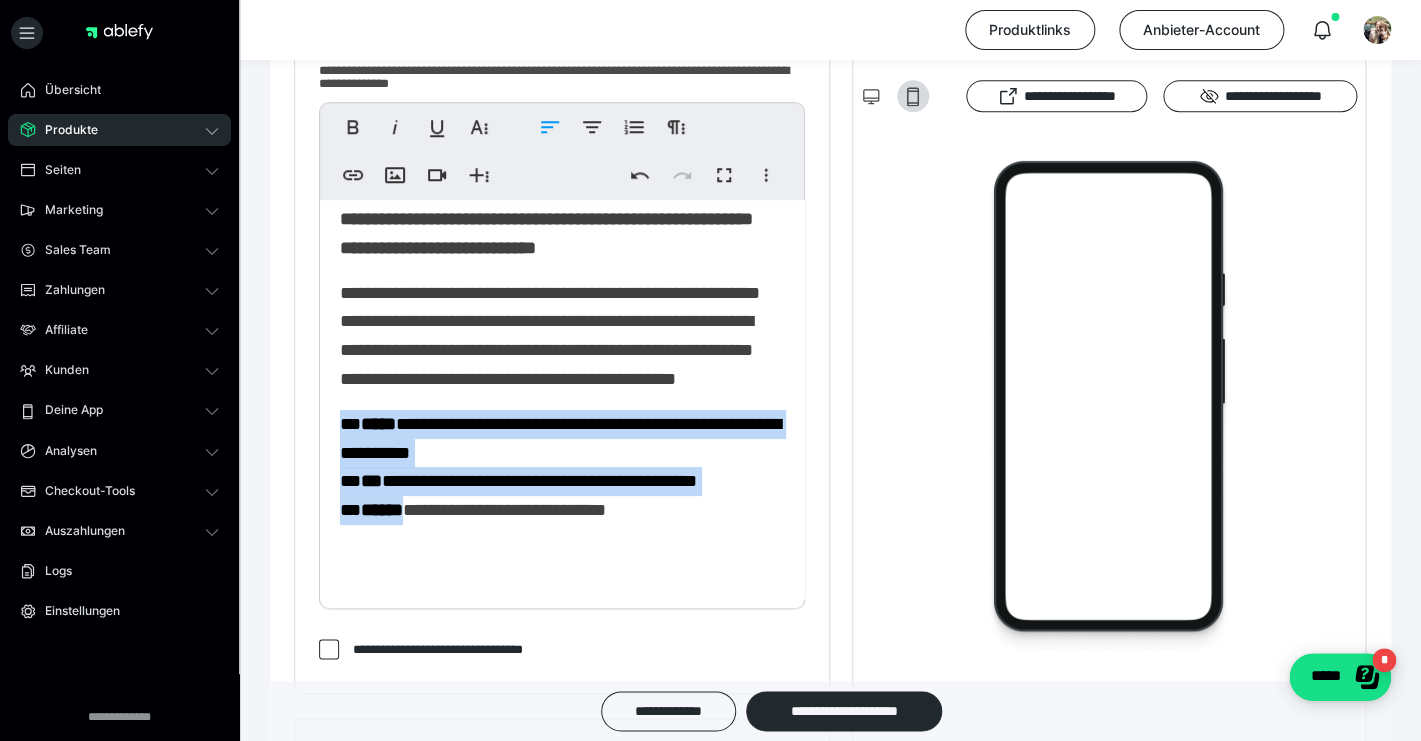 copy on "**********" 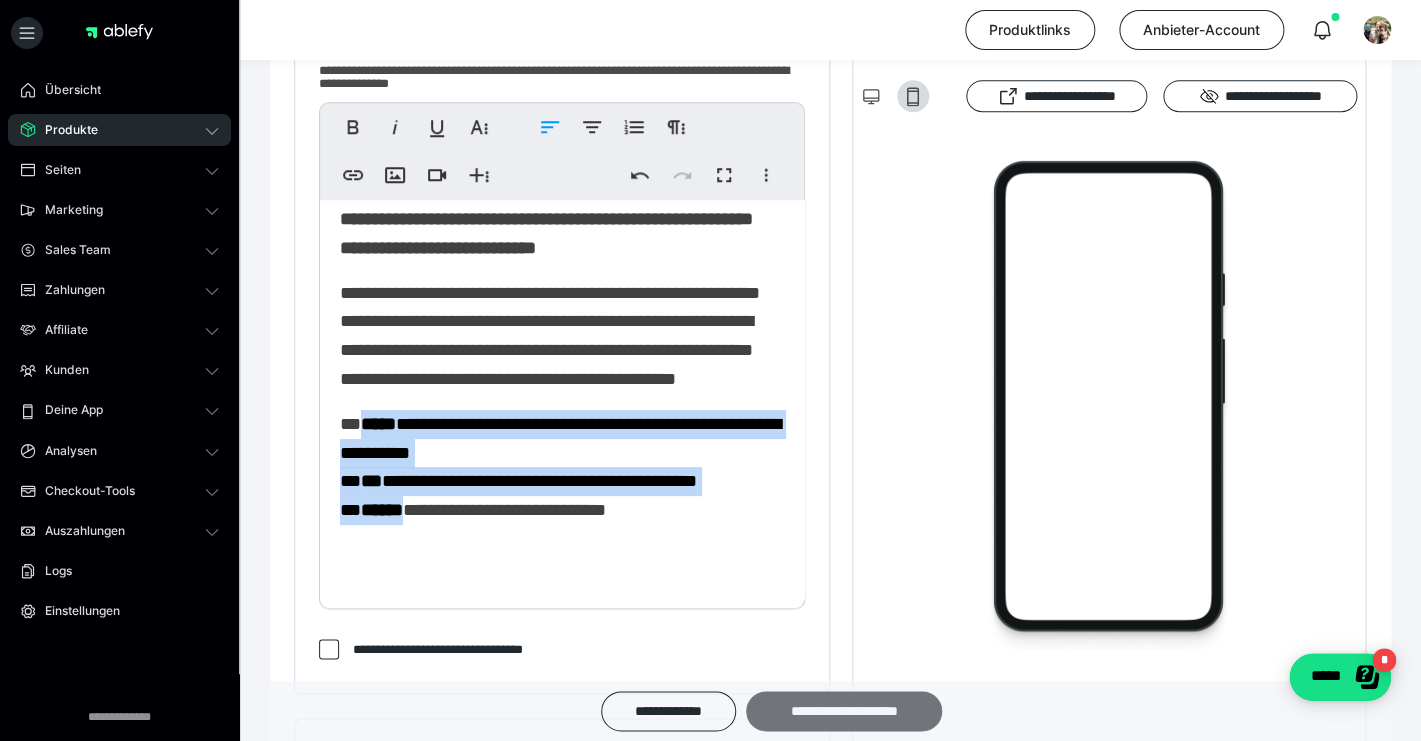 click on "**********" at bounding box center [844, 711] 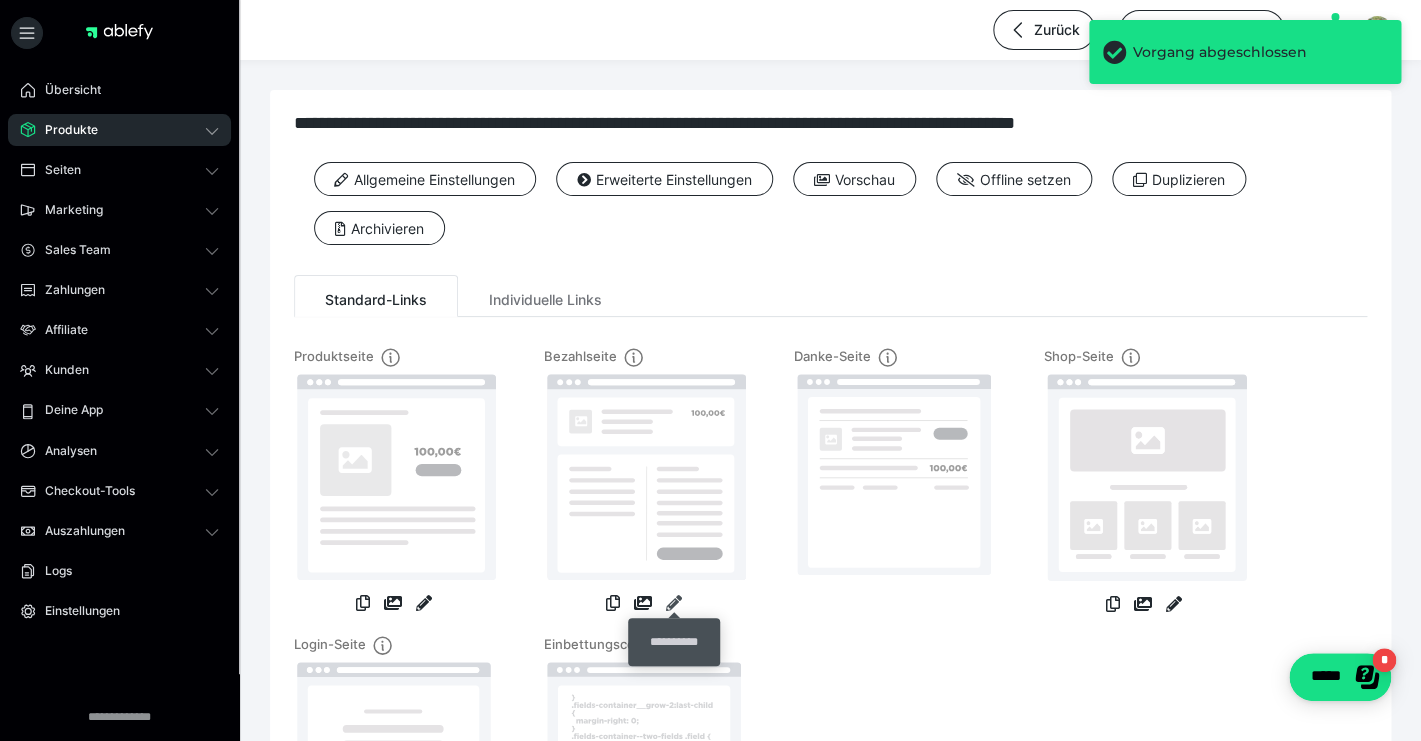 click at bounding box center (674, 603) 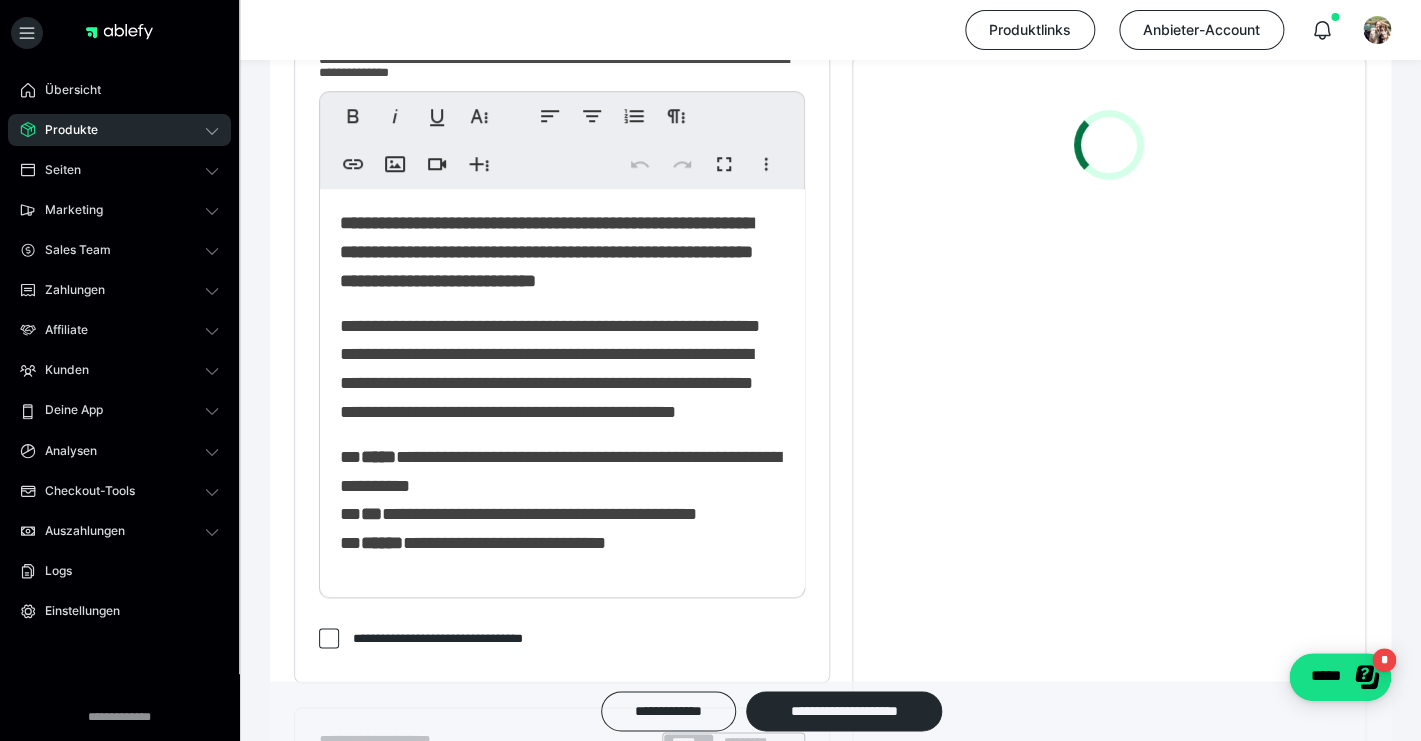 scroll, scrollTop: 615, scrollLeft: 0, axis: vertical 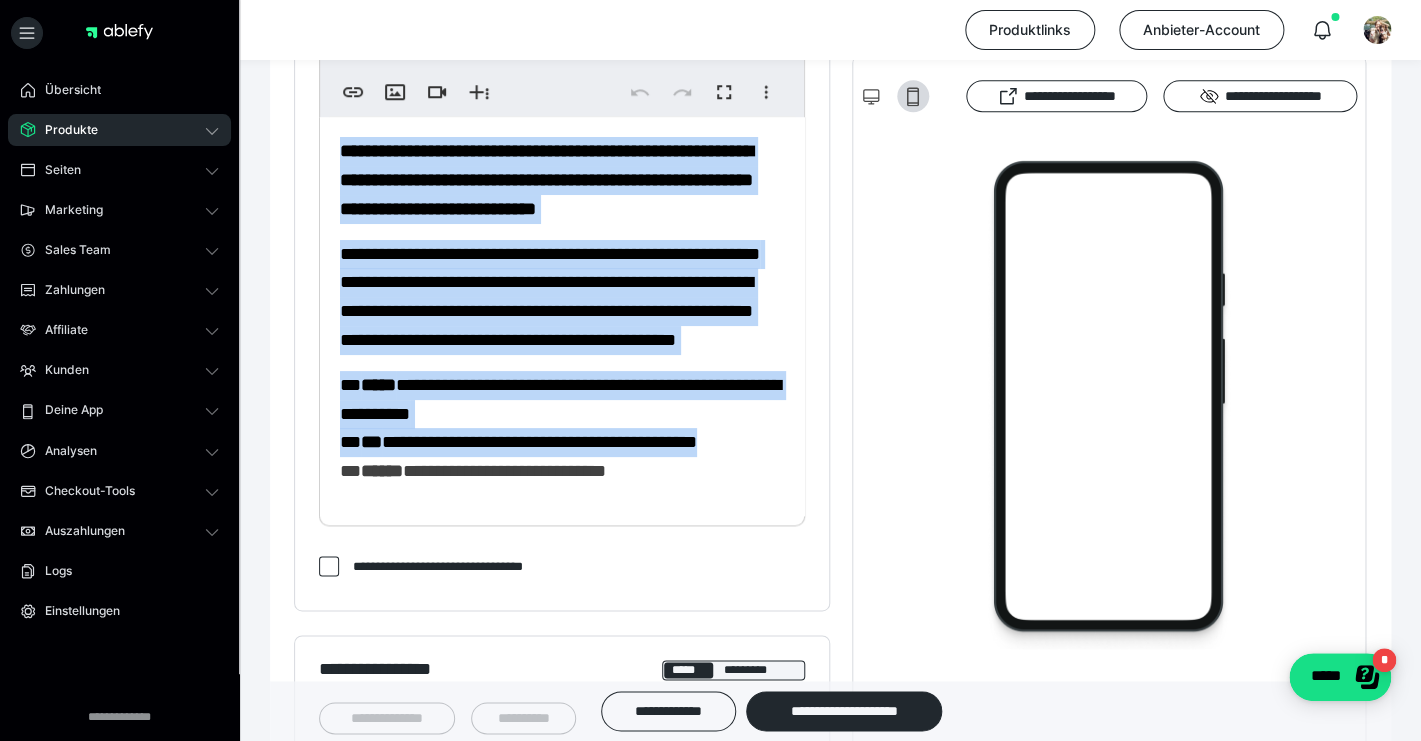 drag, startPoint x: 773, startPoint y: 502, endPoint x: 333, endPoint y: 153, distance: 561.6057 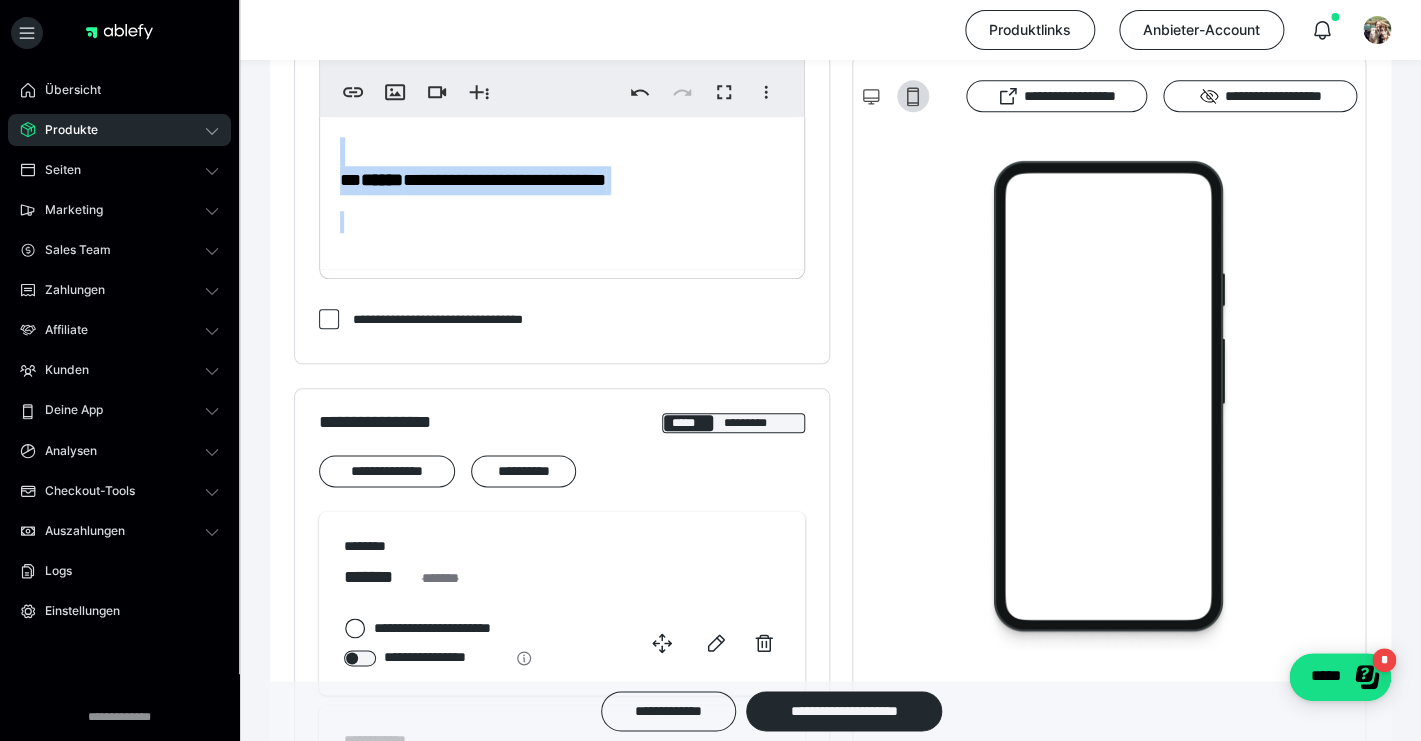 drag, startPoint x: 359, startPoint y: 267, endPoint x: 317, endPoint y: 133, distance: 140.42792 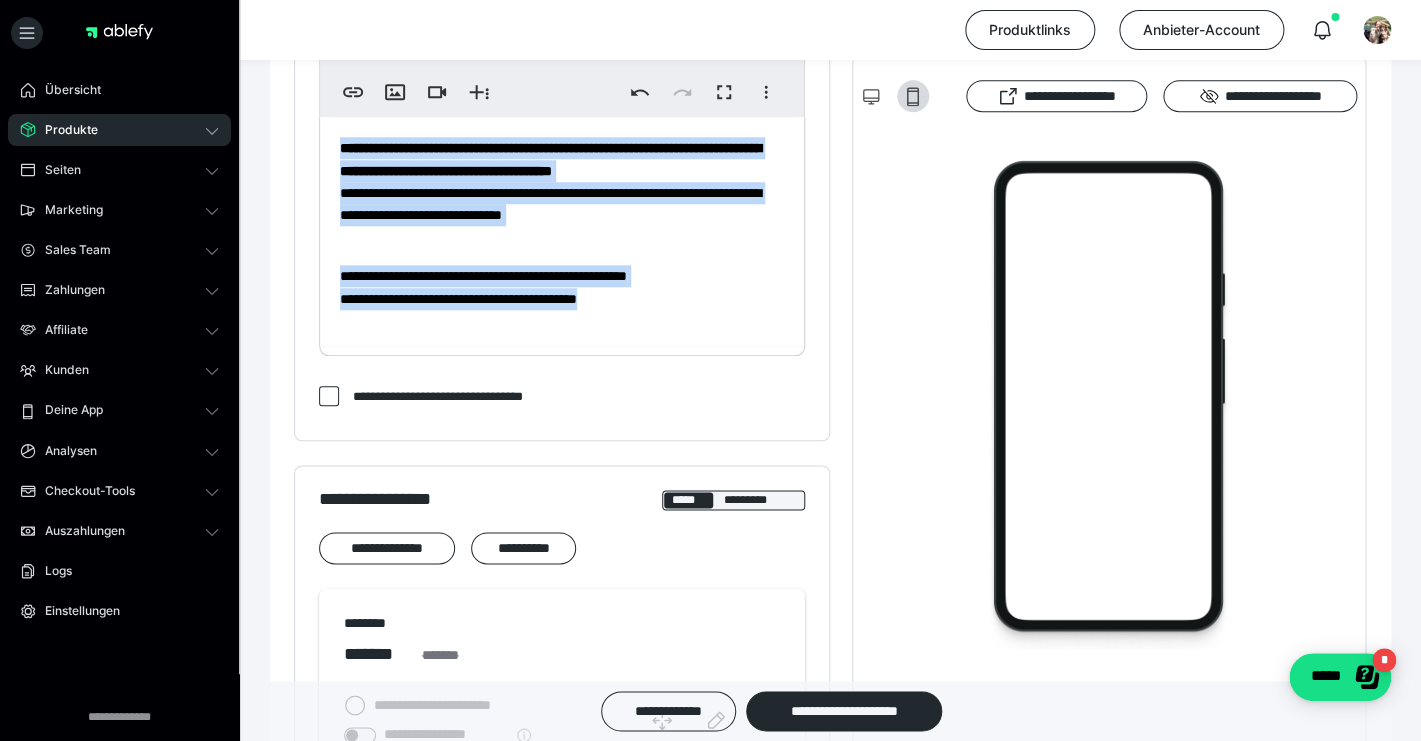 drag, startPoint x: 623, startPoint y: 292, endPoint x: 332, endPoint y: 143, distance: 326.92813 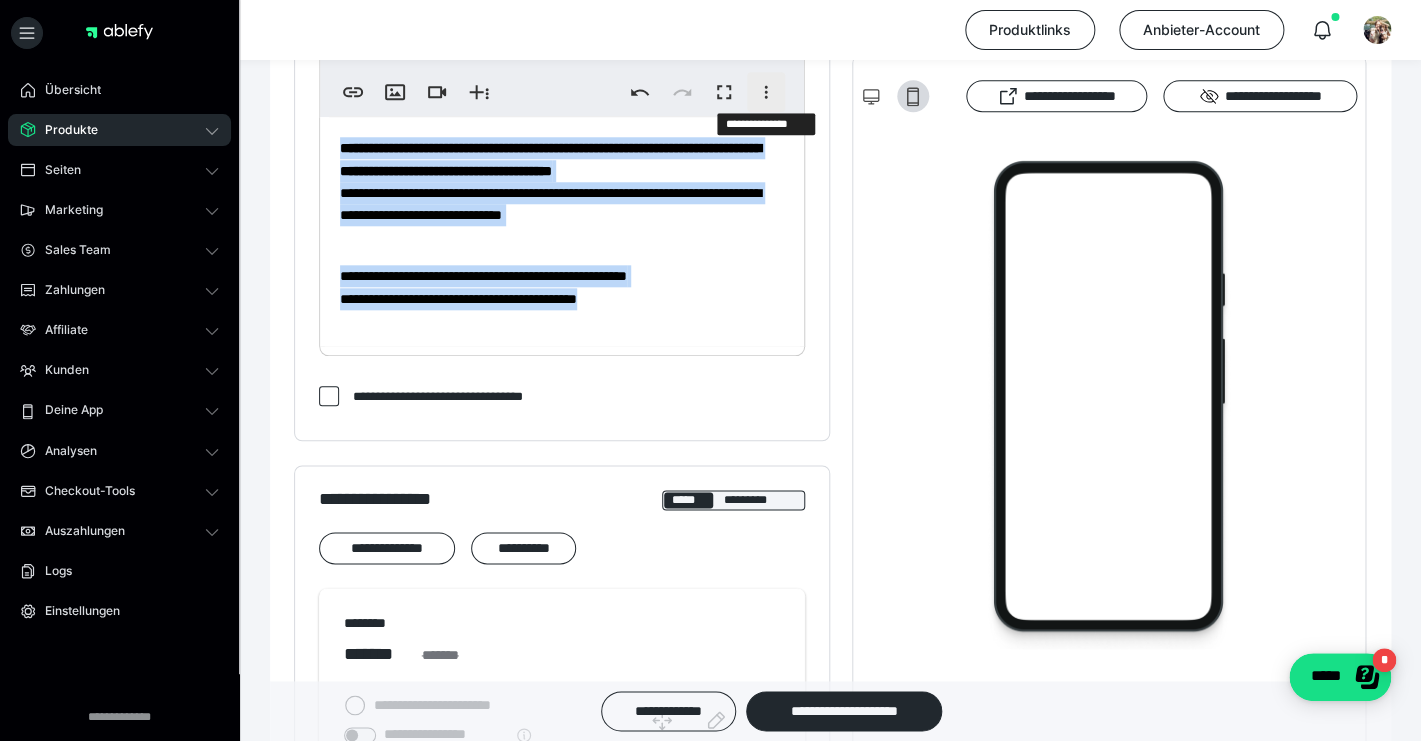 click 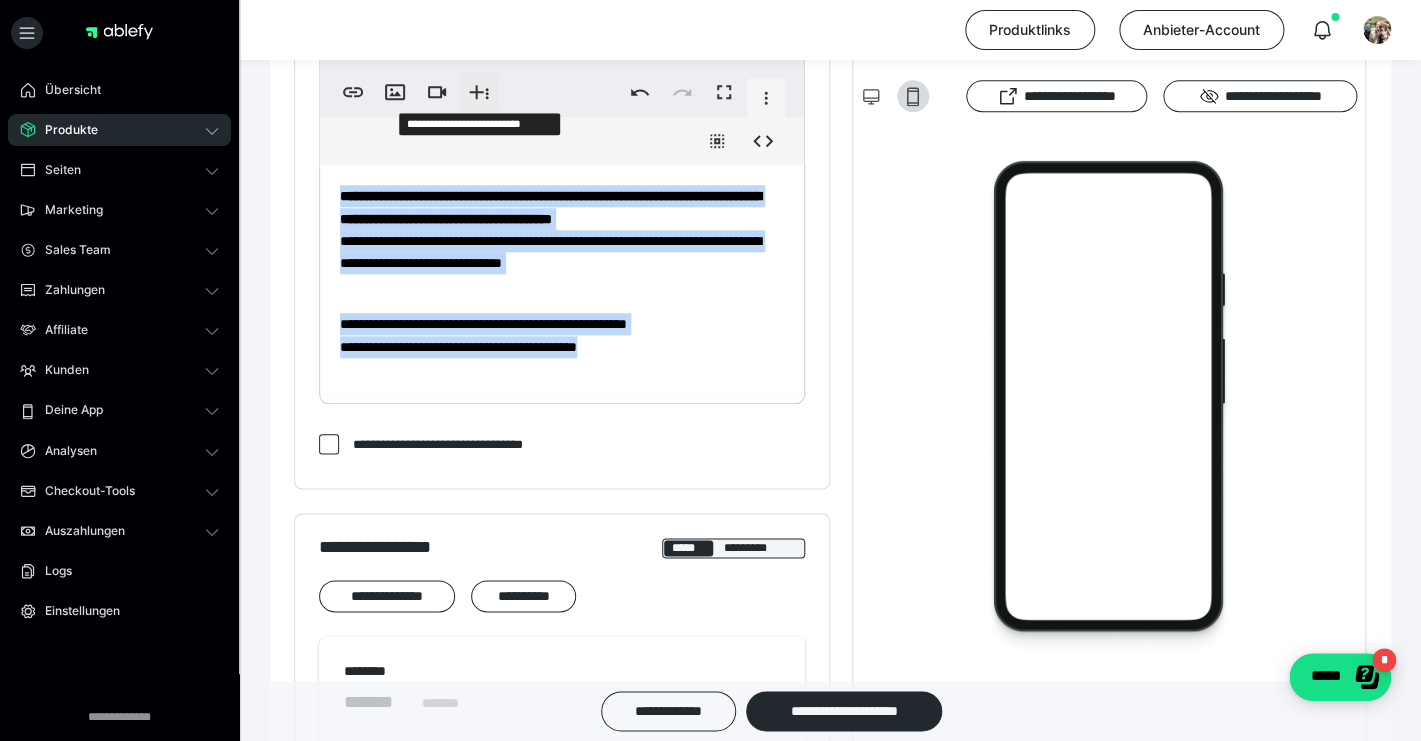 click 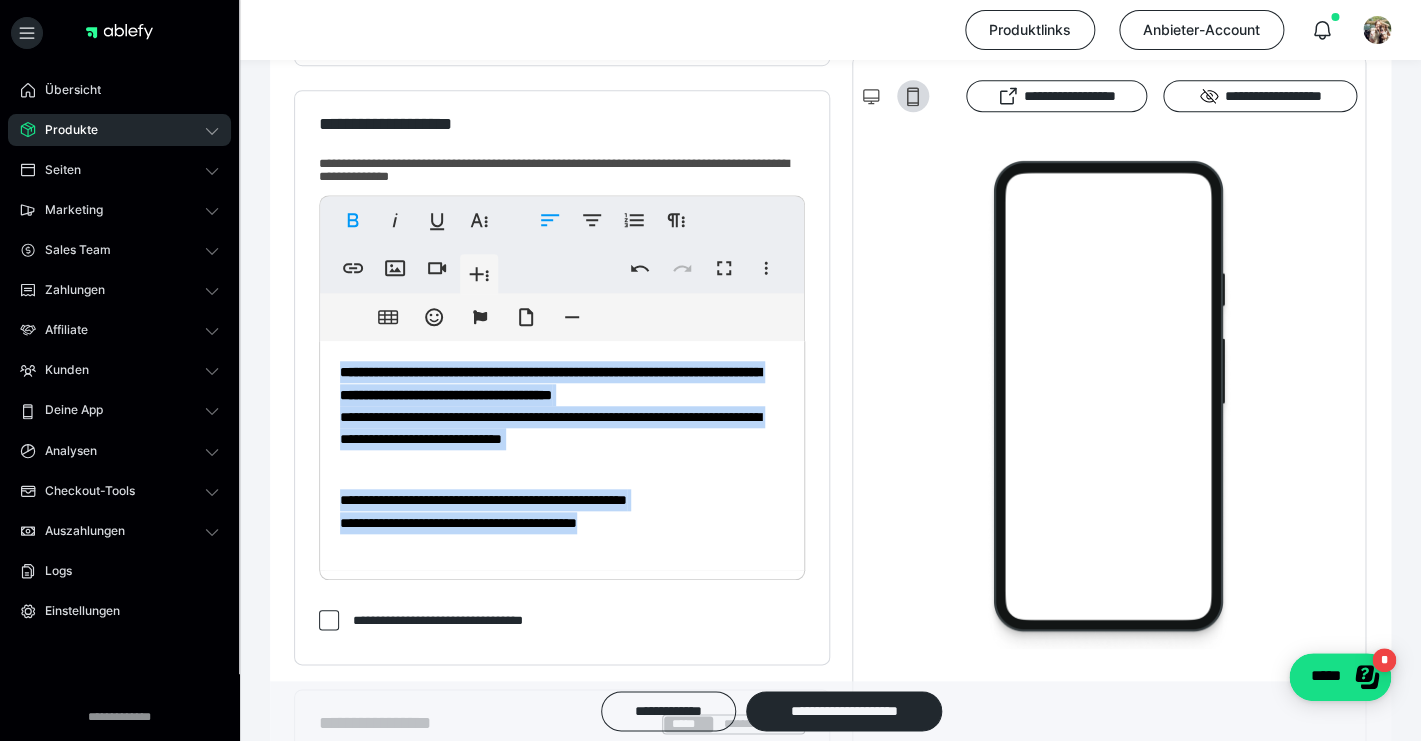 scroll, scrollTop: 435, scrollLeft: 0, axis: vertical 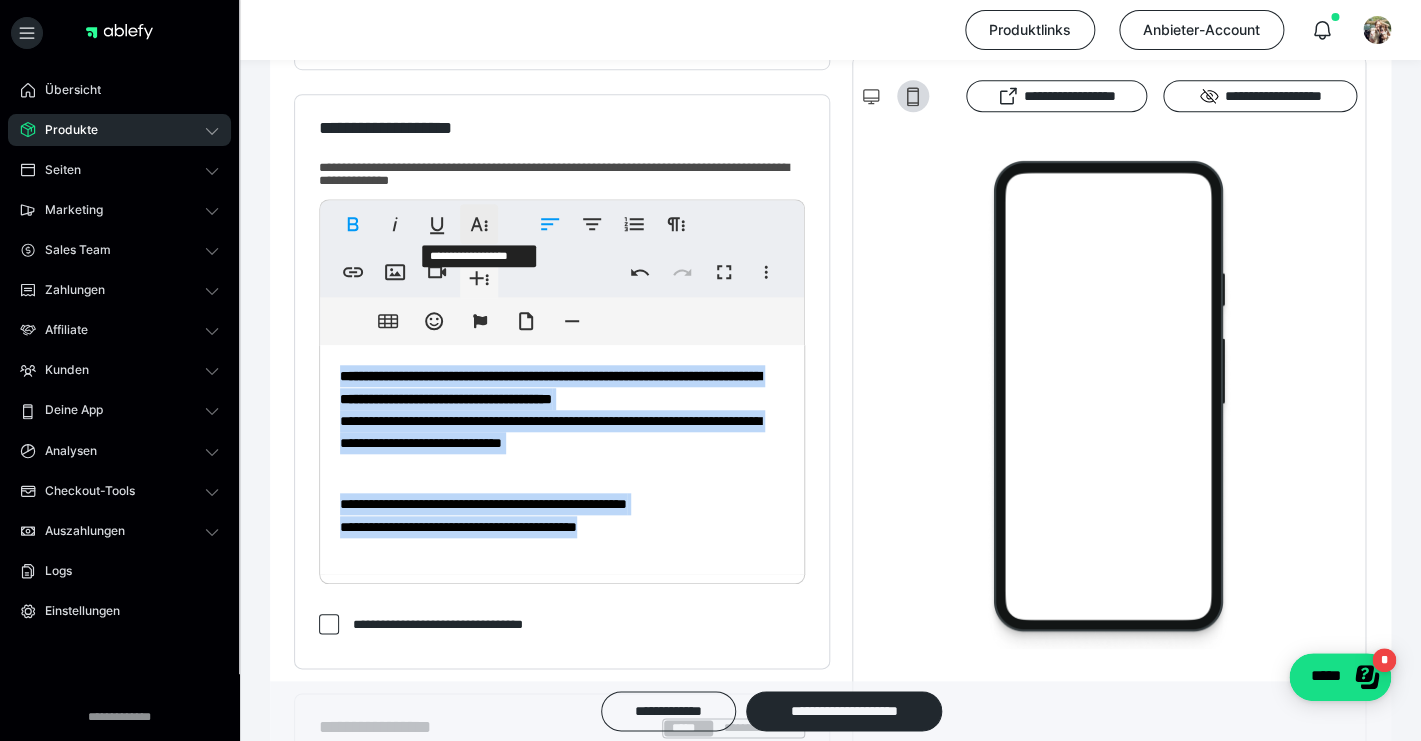click 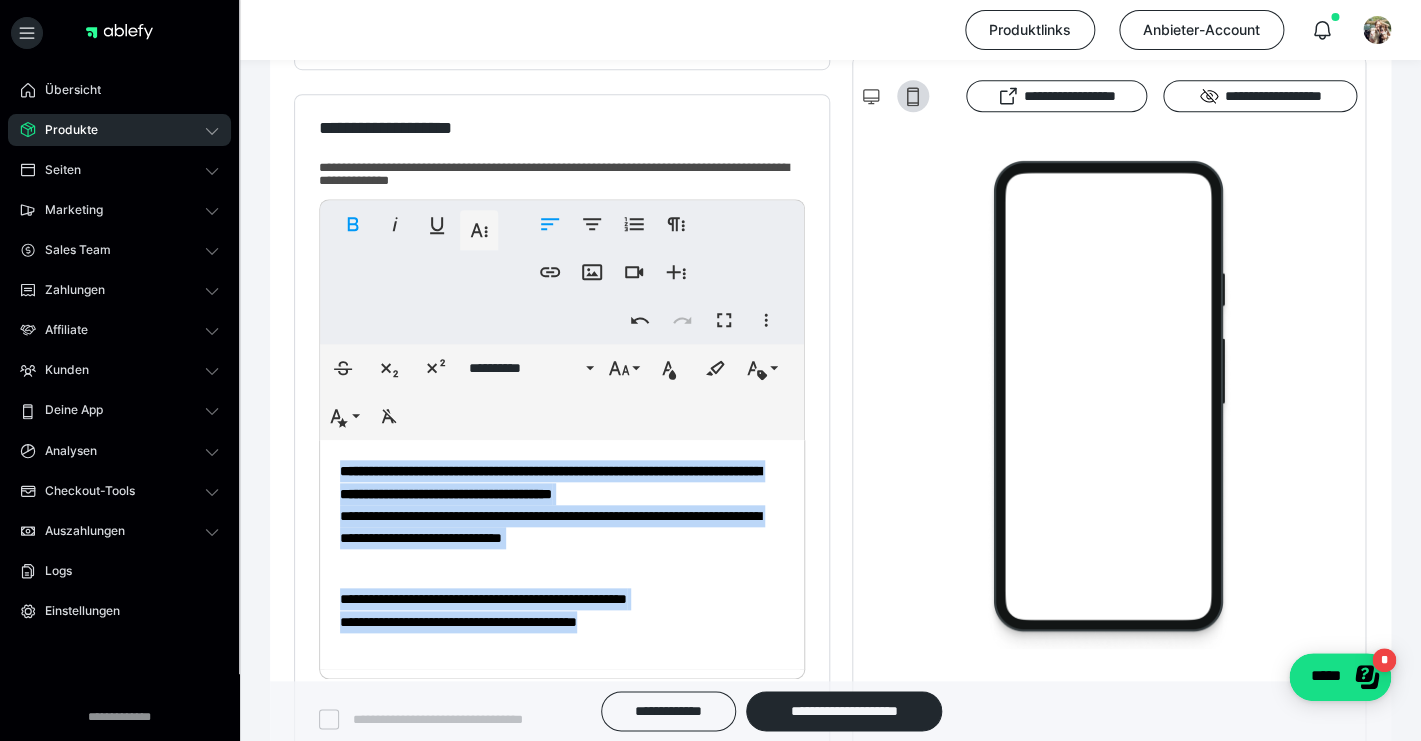 click on "**********" at bounding box center [562, 392] 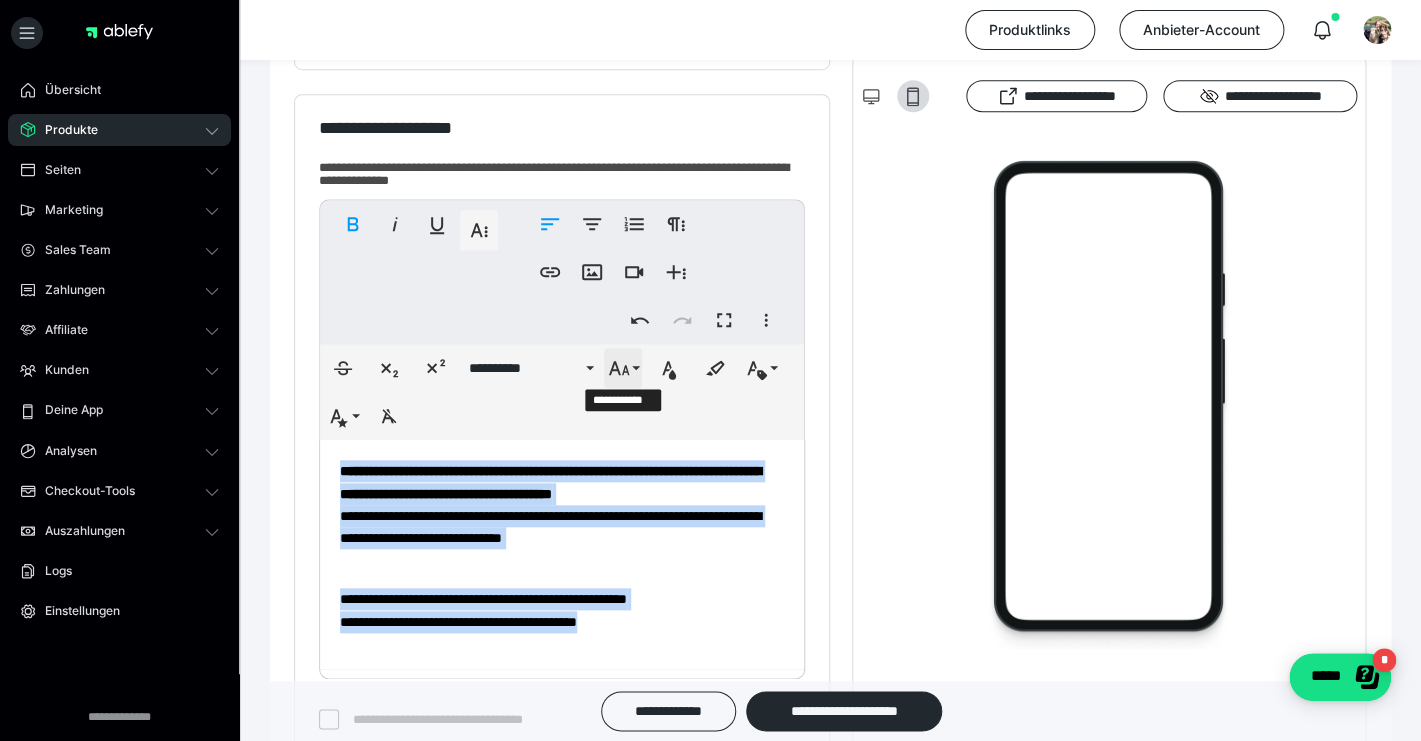 click on "**********" at bounding box center (623, 368) 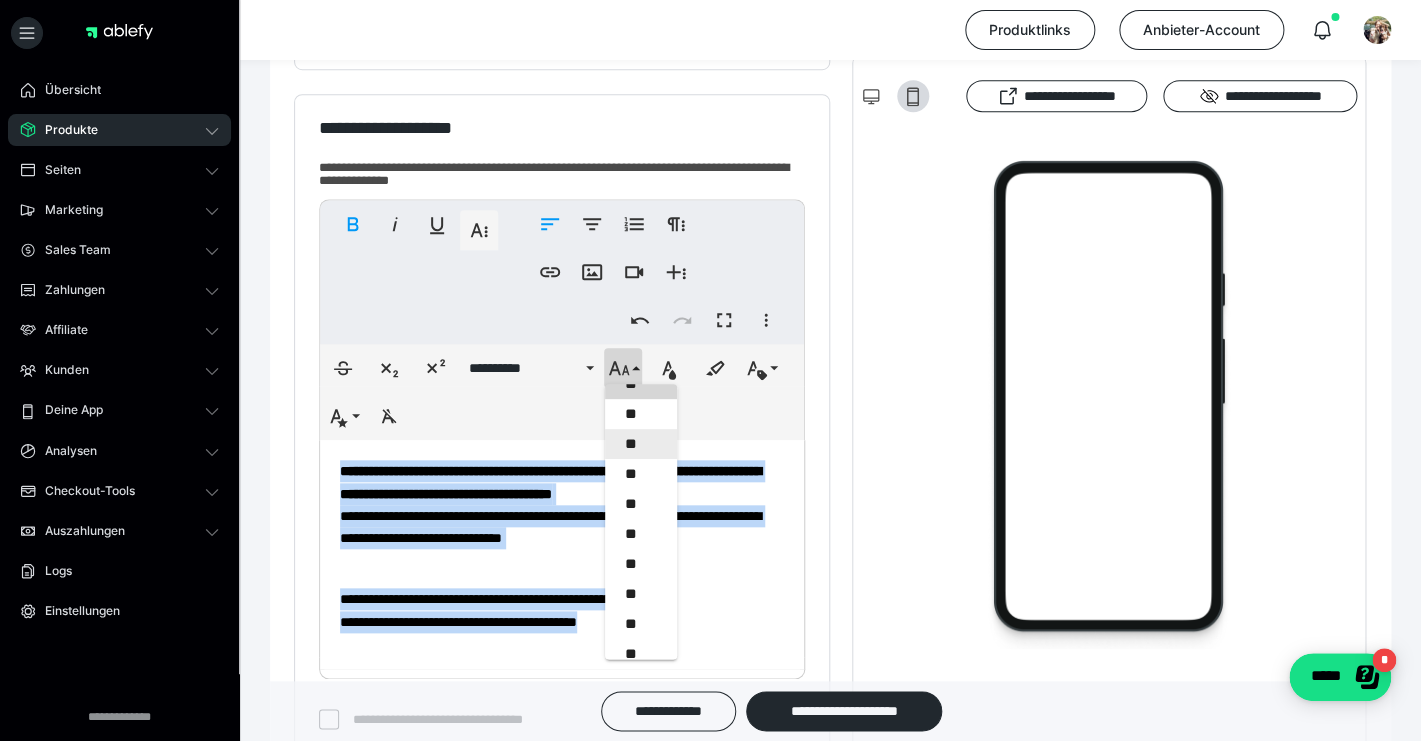 click on "**" at bounding box center (641, 444) 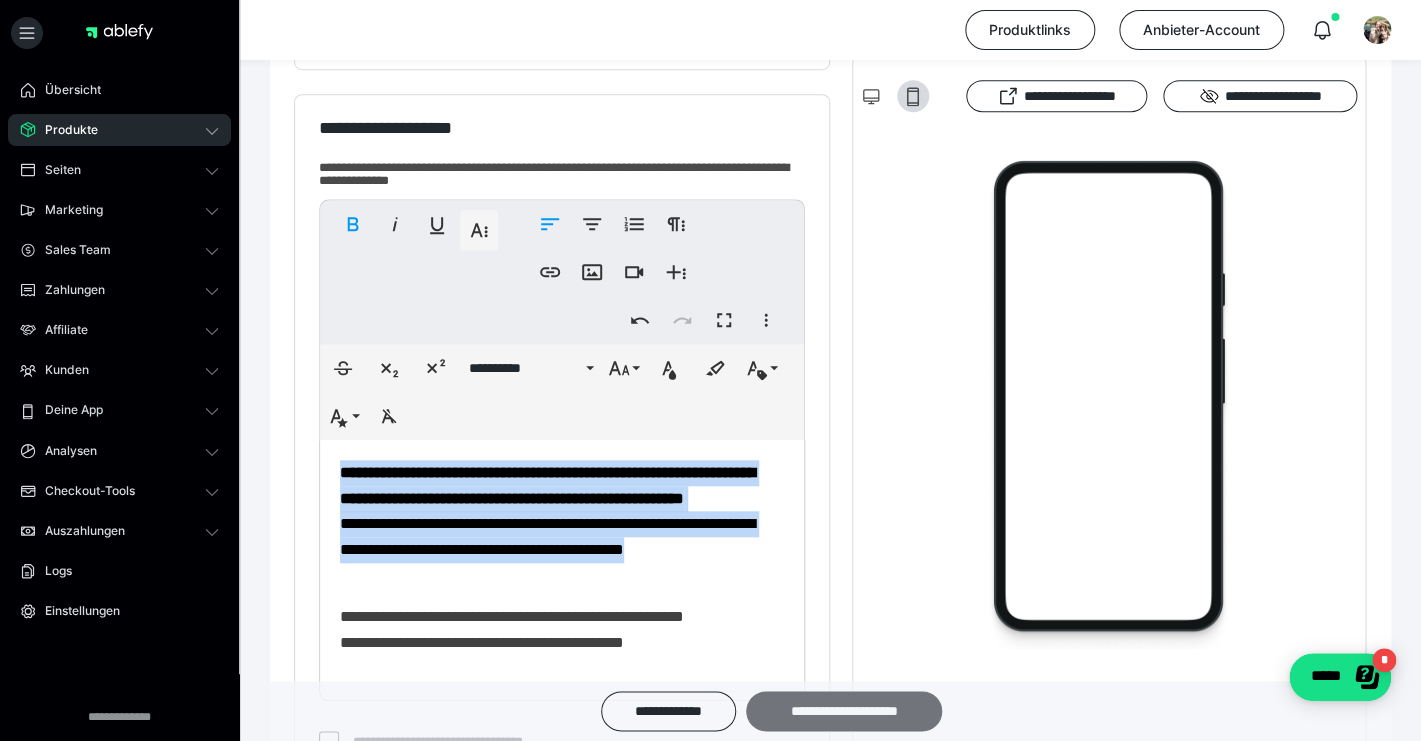 click on "**********" at bounding box center (844, 711) 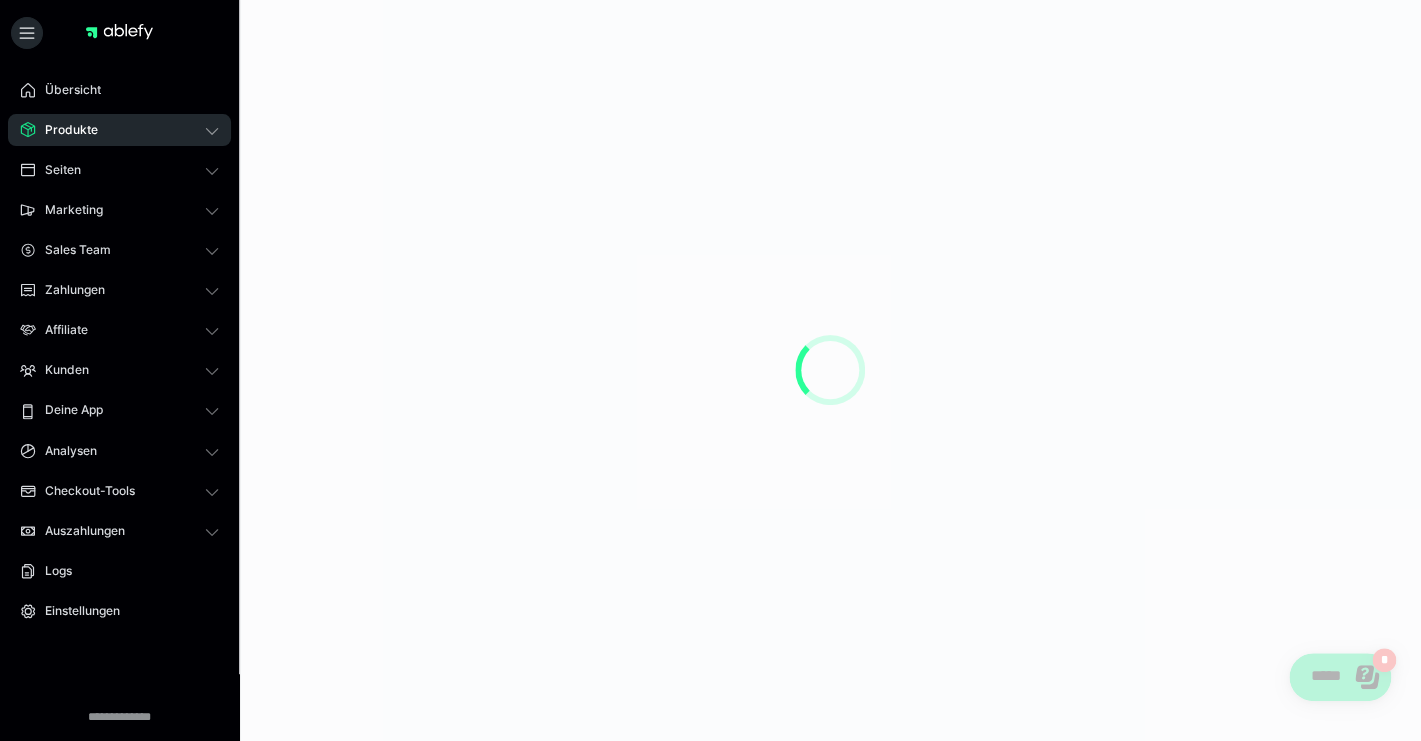 scroll, scrollTop: 0, scrollLeft: 0, axis: both 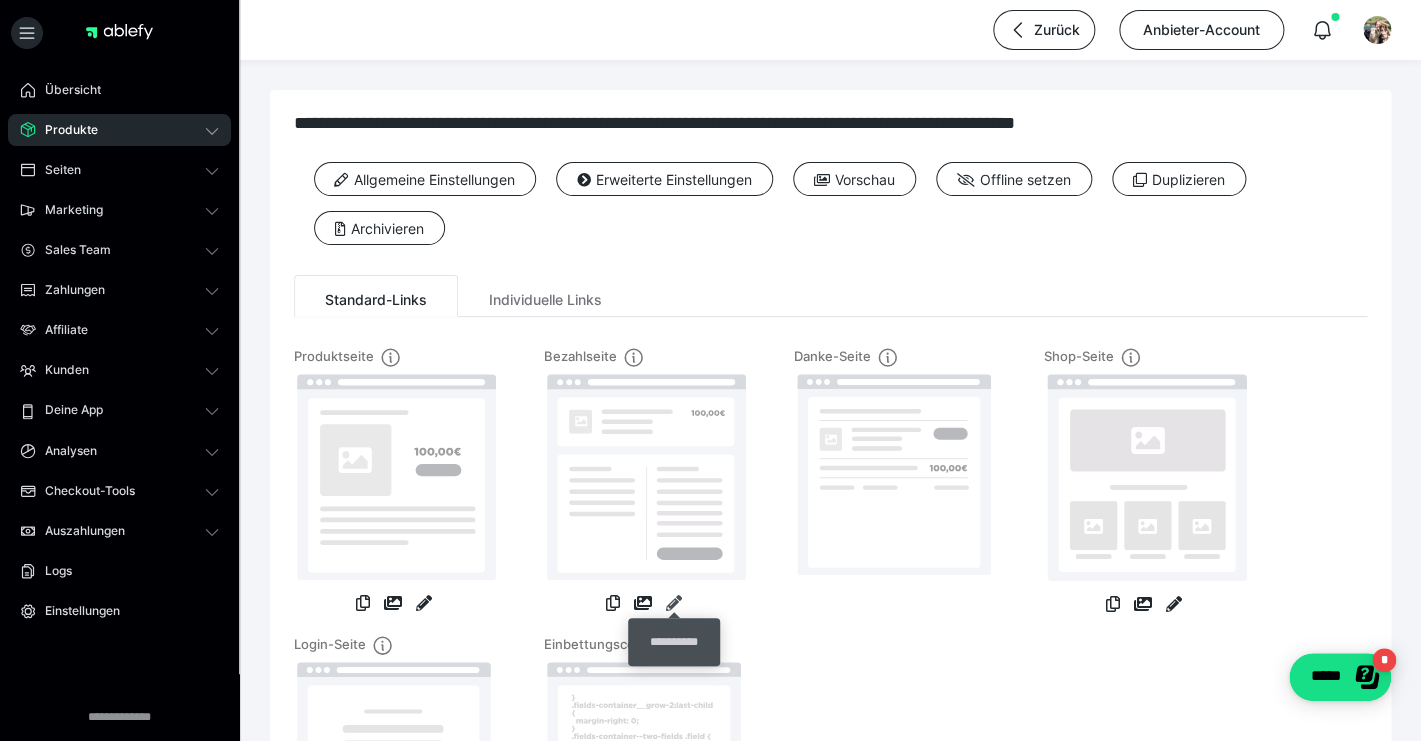 click at bounding box center [674, 603] 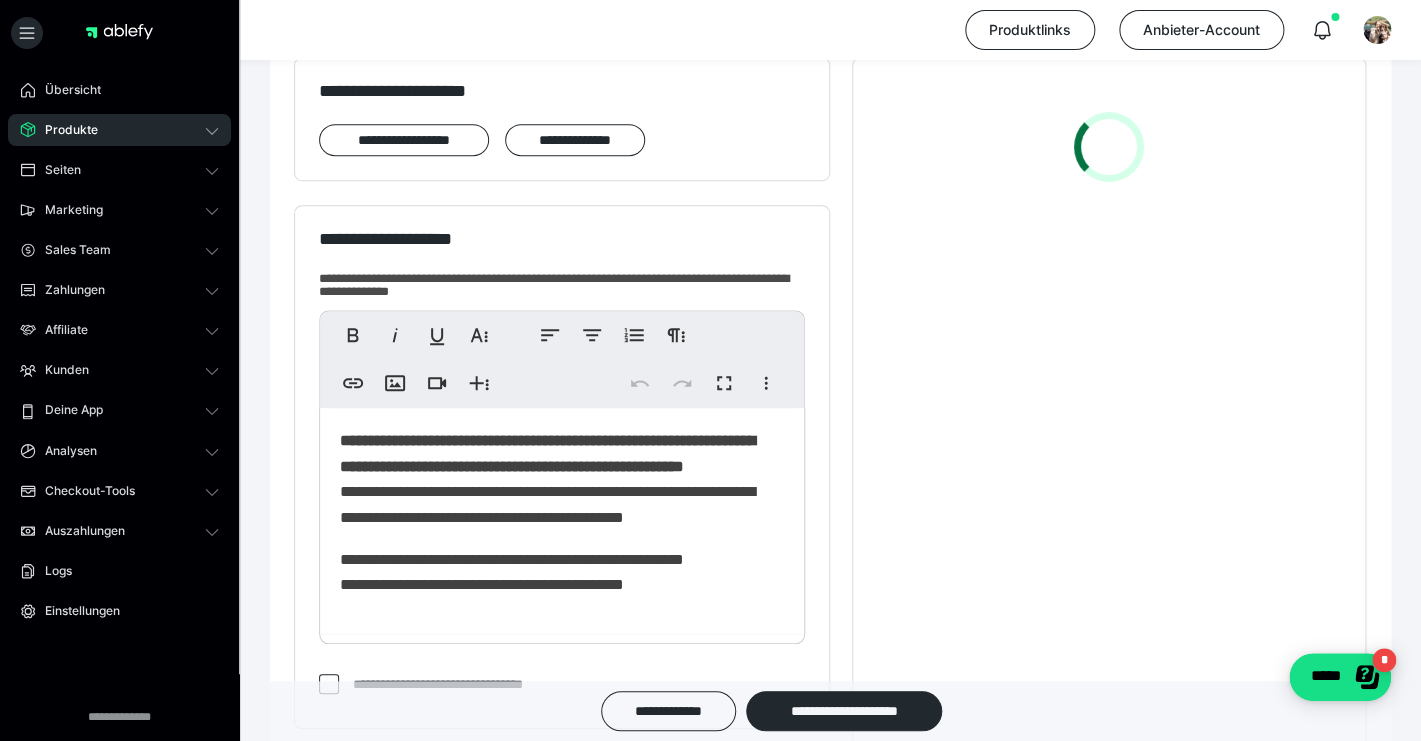 scroll, scrollTop: 528, scrollLeft: 0, axis: vertical 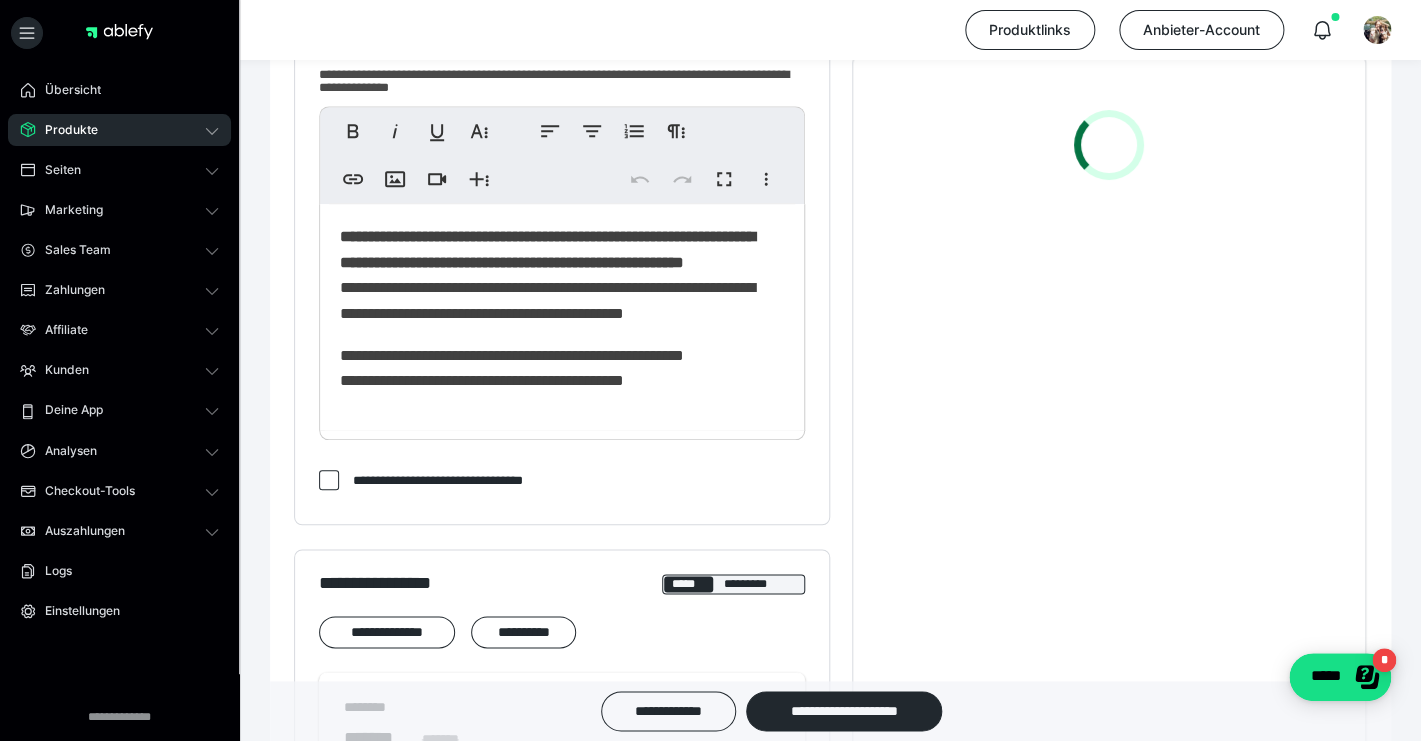 click on "**********" at bounding box center (562, 275) 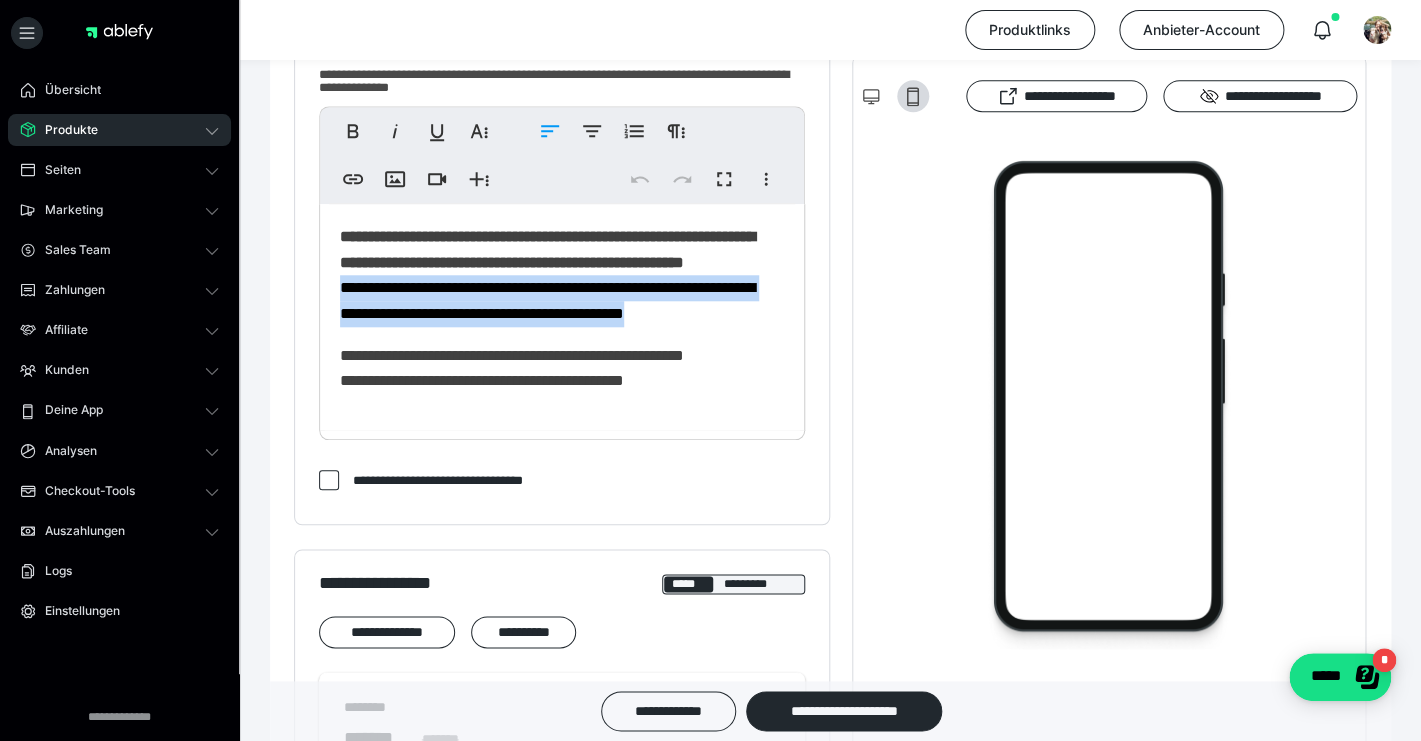 drag, startPoint x: 748, startPoint y: 346, endPoint x: 336, endPoint y: 318, distance: 412.95035 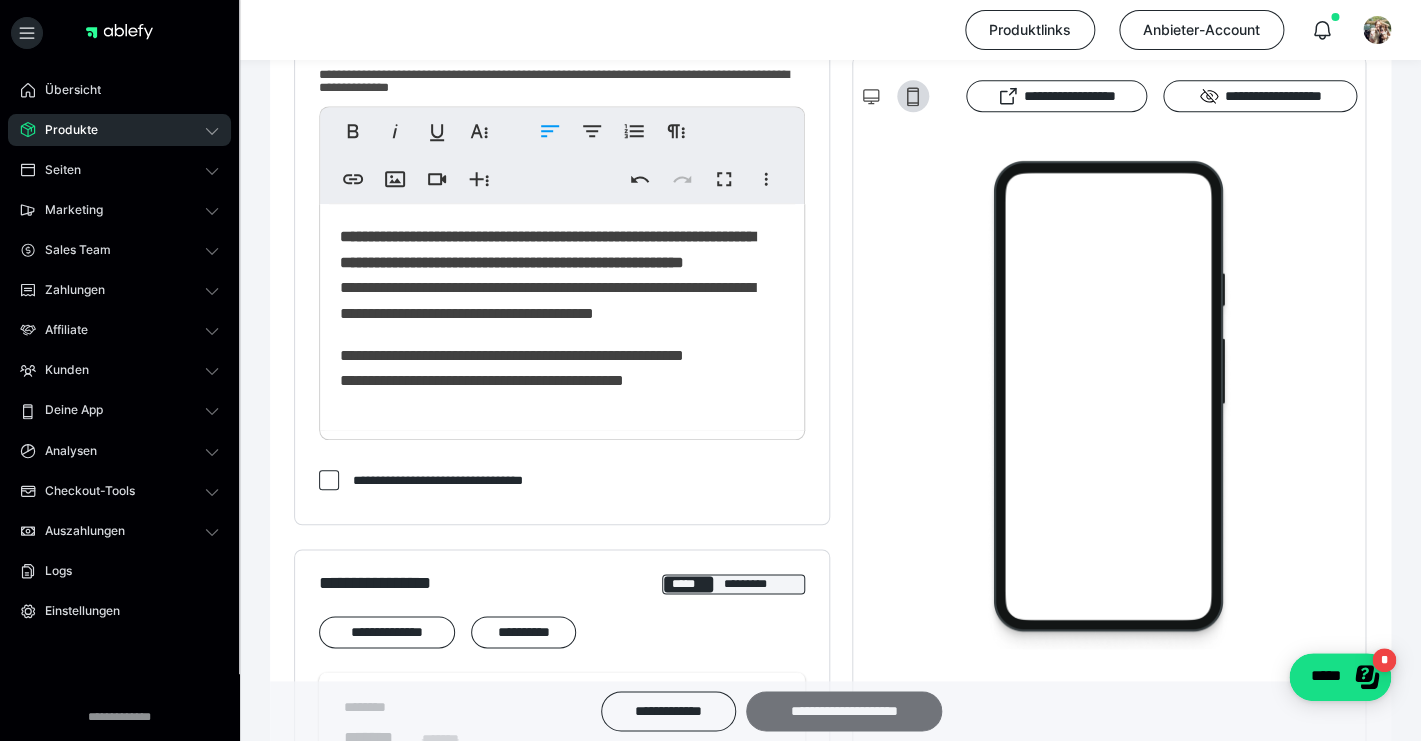 click on "**********" at bounding box center (844, 711) 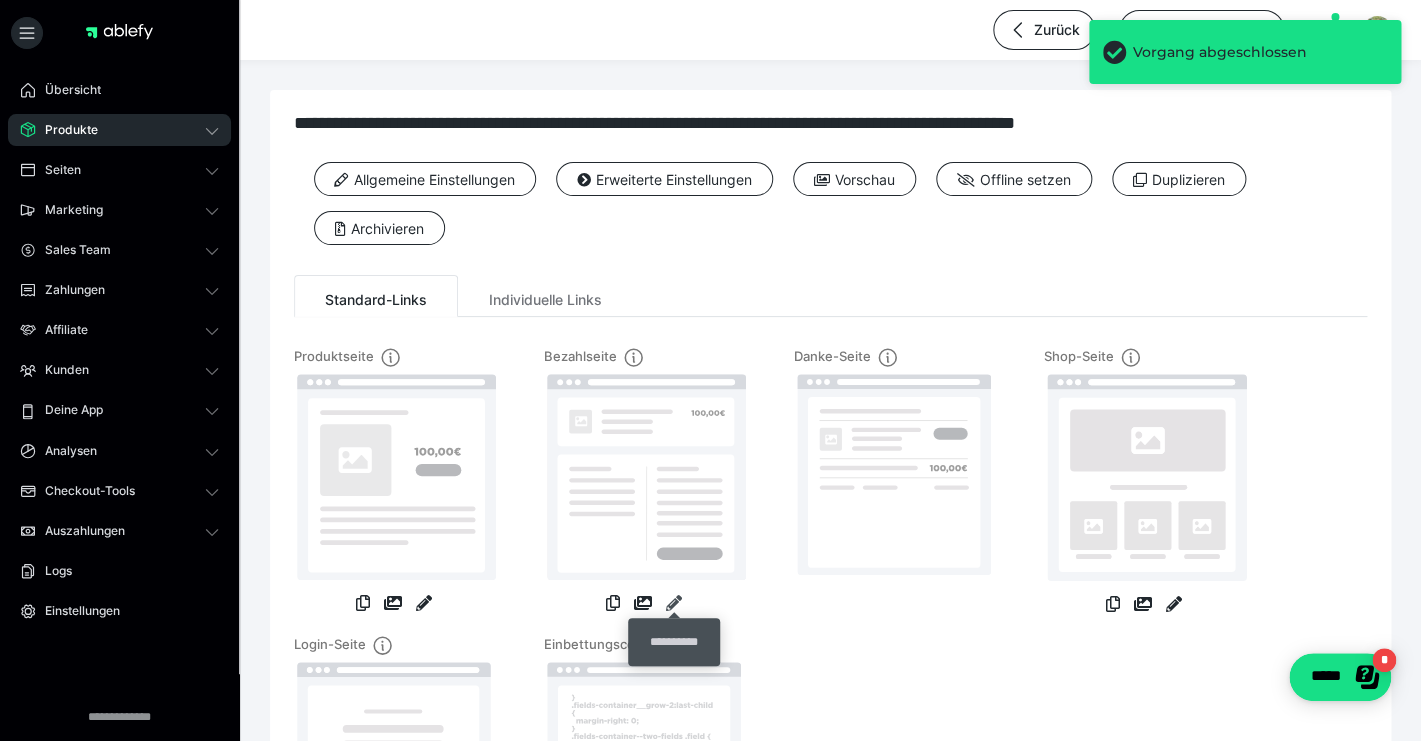 click at bounding box center [674, 603] 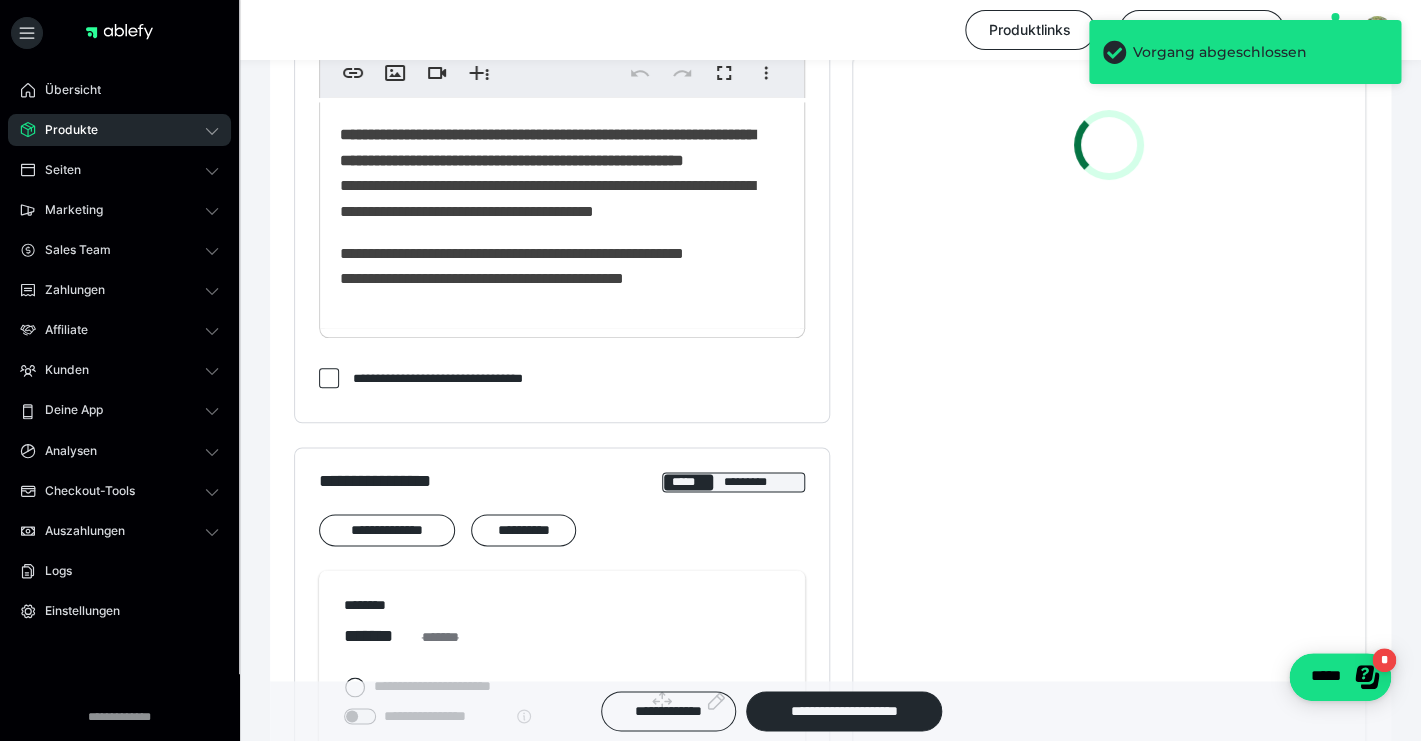 scroll, scrollTop: 625, scrollLeft: 0, axis: vertical 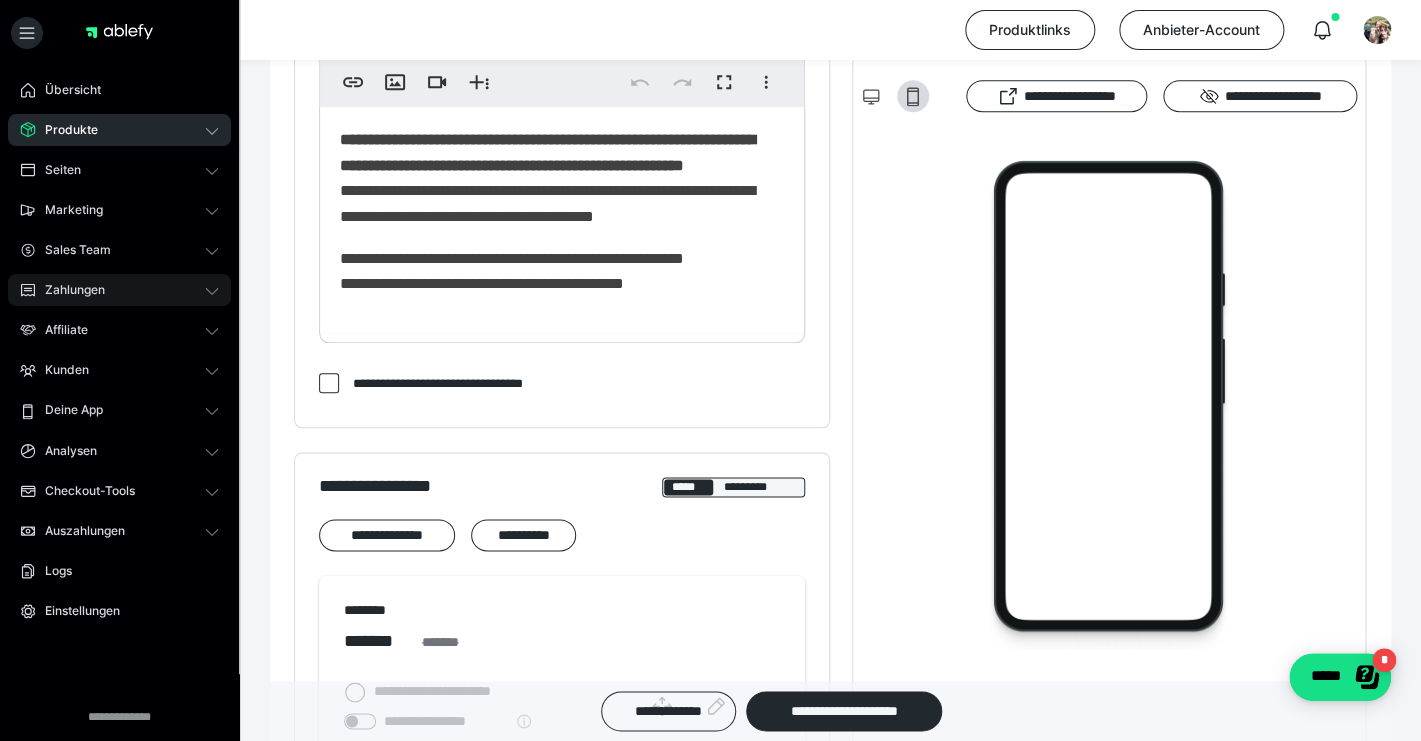 click on "Zahlungen" at bounding box center [119, 290] 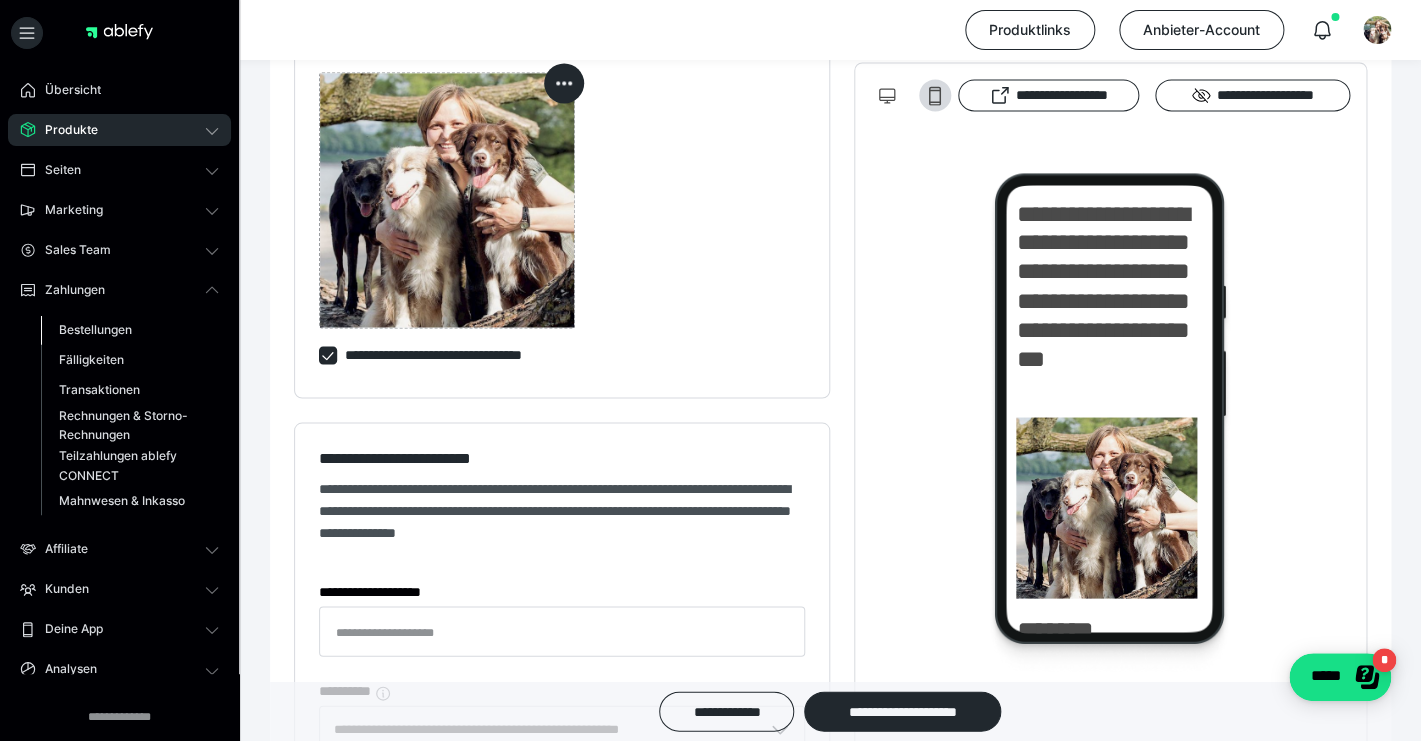 click on "Bestellungen" at bounding box center (95, 329) 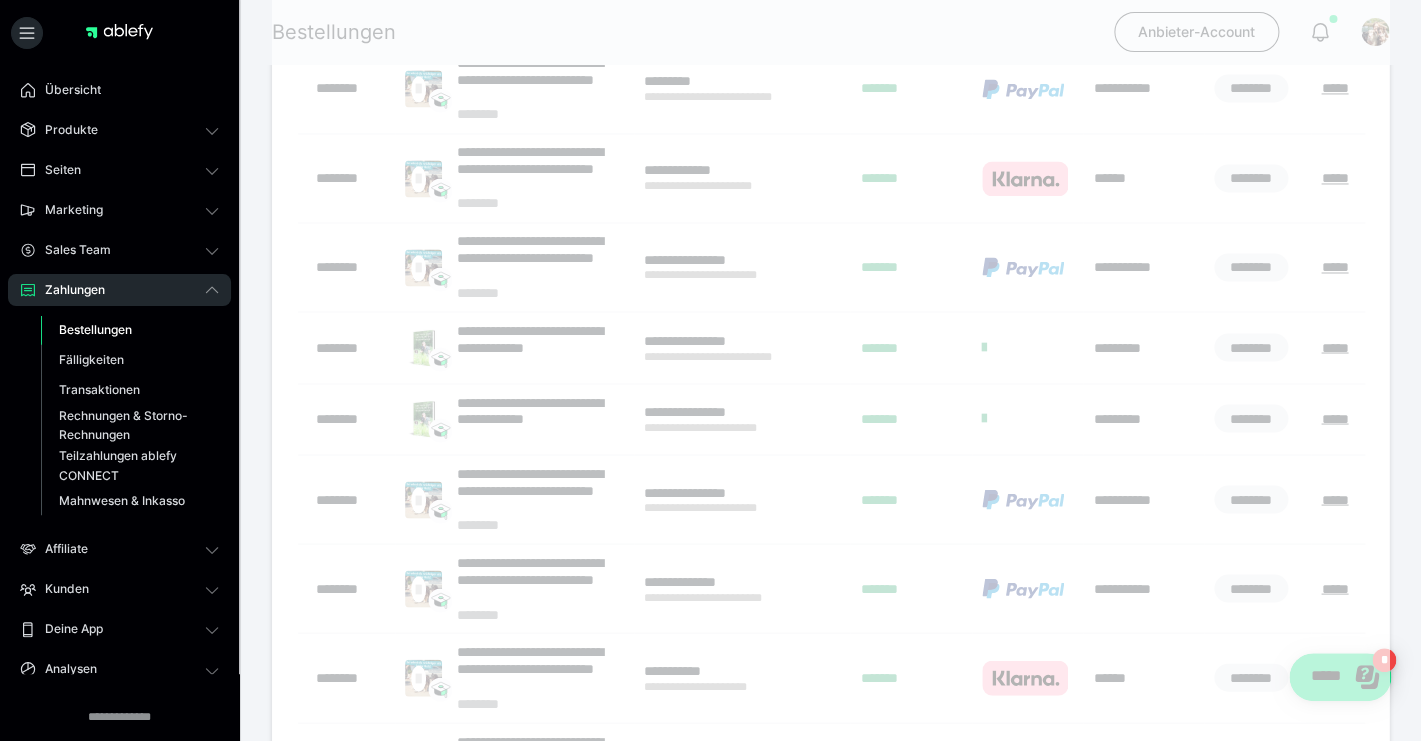 scroll, scrollTop: 0, scrollLeft: 0, axis: both 